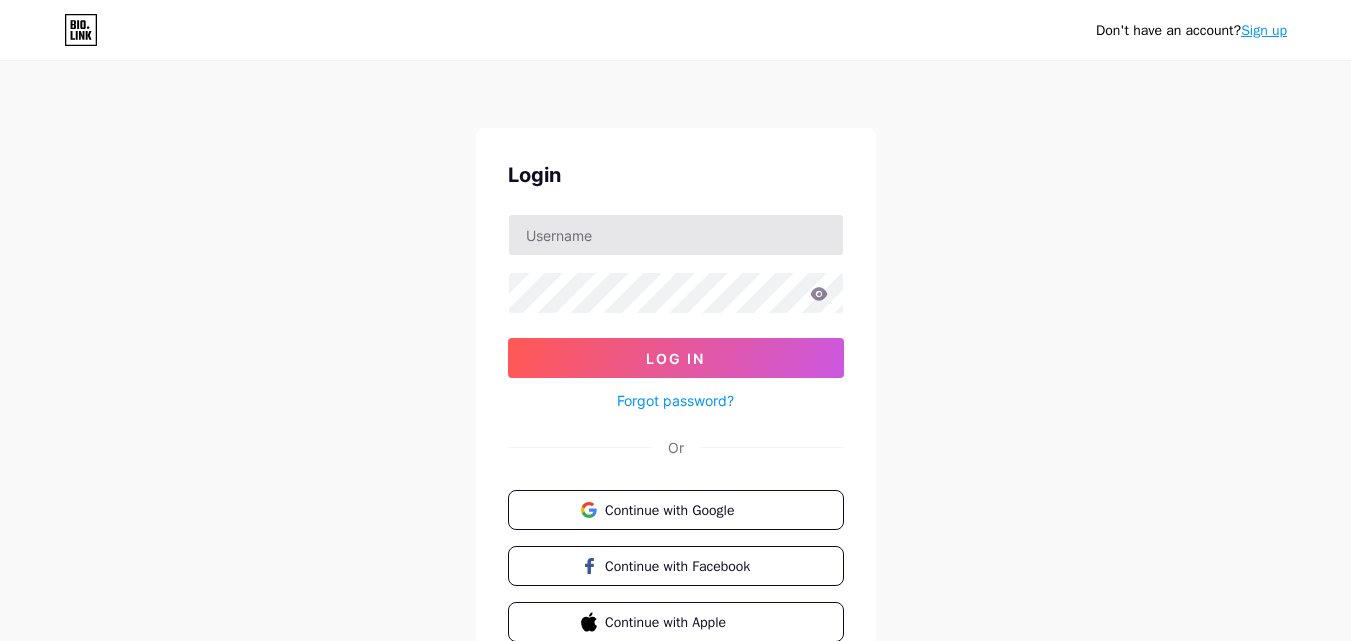 scroll, scrollTop: 0, scrollLeft: 0, axis: both 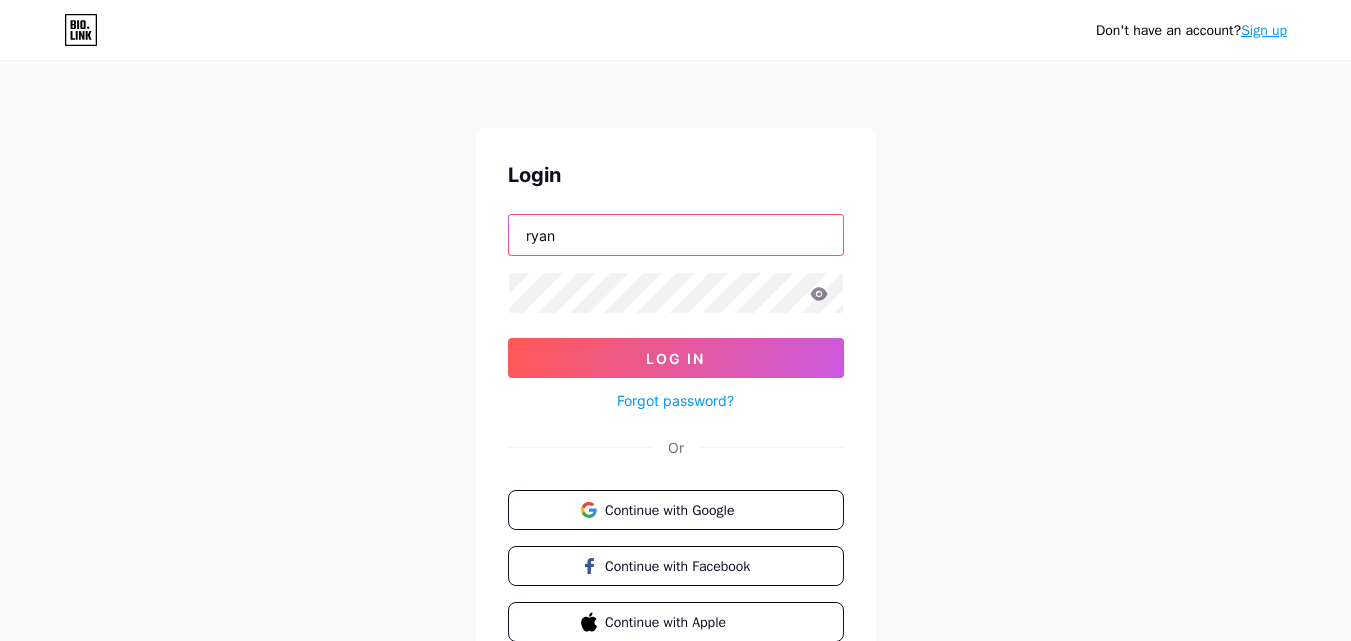 click on "ryan" at bounding box center (676, 235) 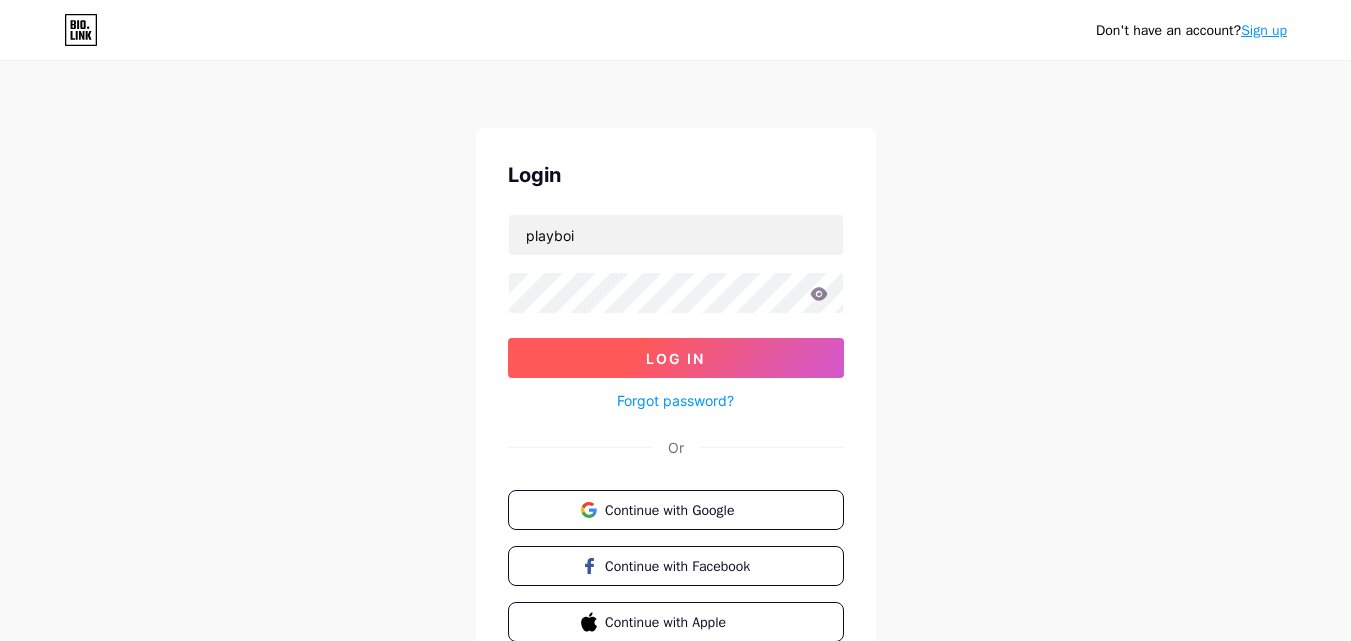 click on "[USERNAME]               Log In
Forgot password?" at bounding box center [676, 313] 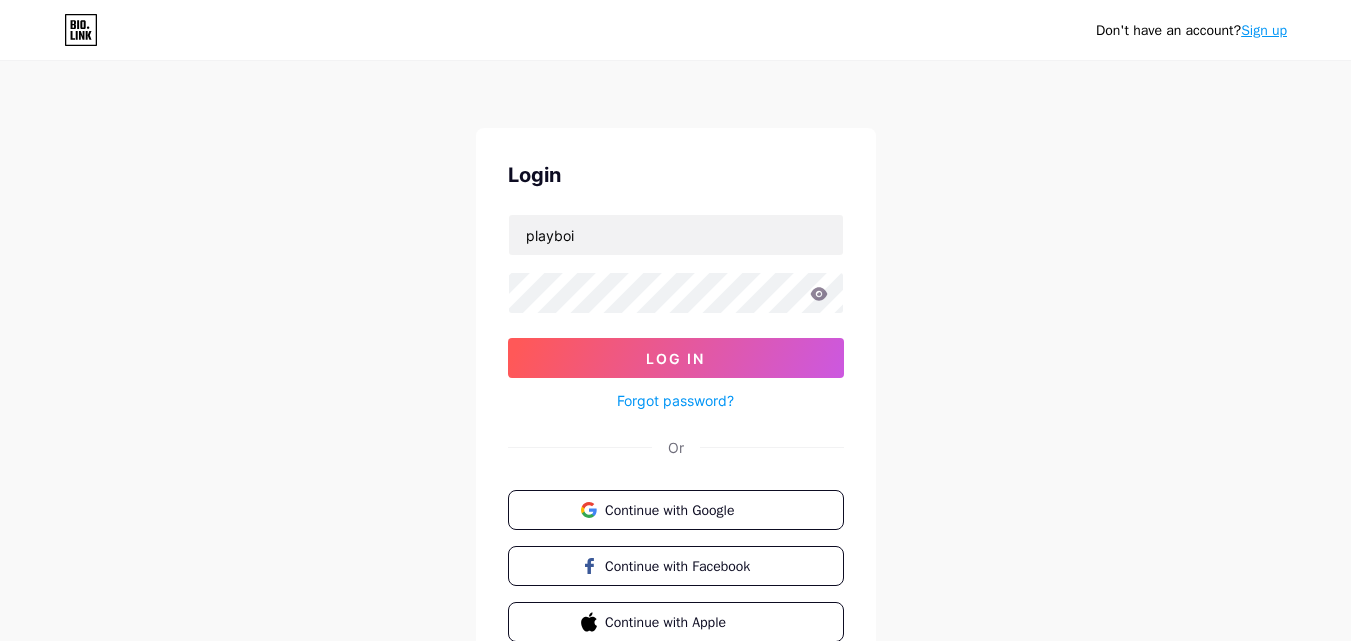 click on "Don't have an account?  Sign up   Login     [USERNAME]               Log In
Forgot password?
Or       Continue with Google     Continue with Facebook
Continue with Apple" at bounding box center [675, 369] 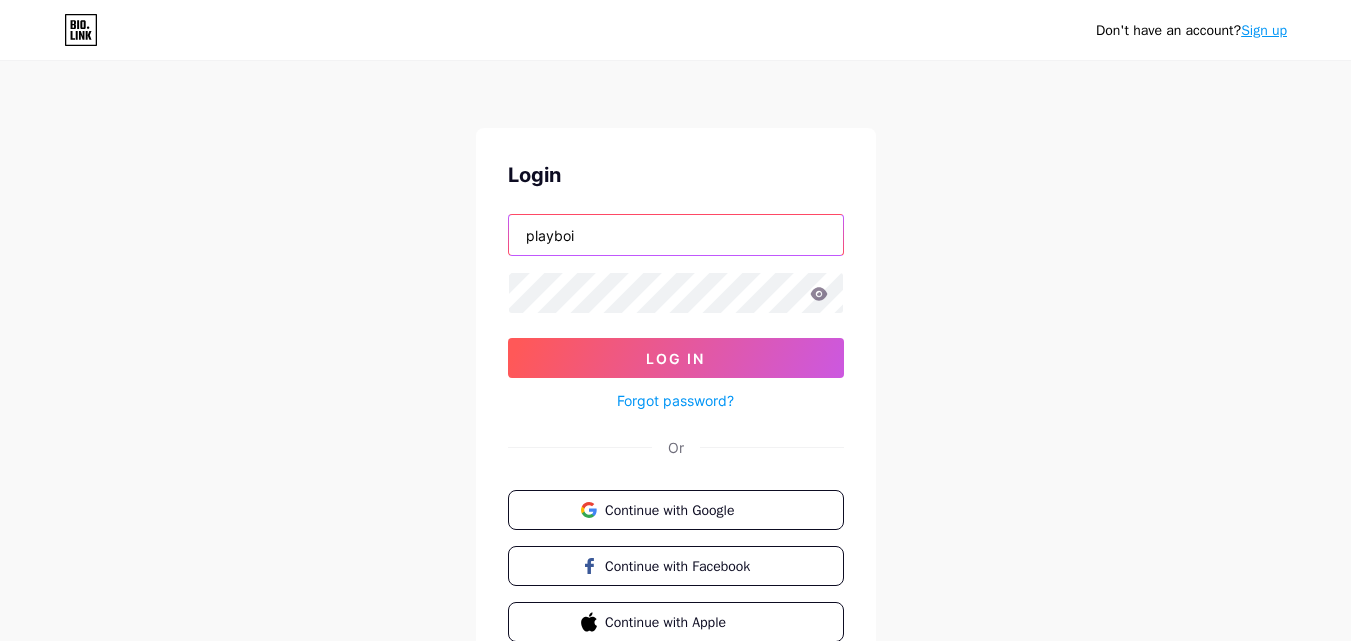 click on "playboi" at bounding box center (676, 235) 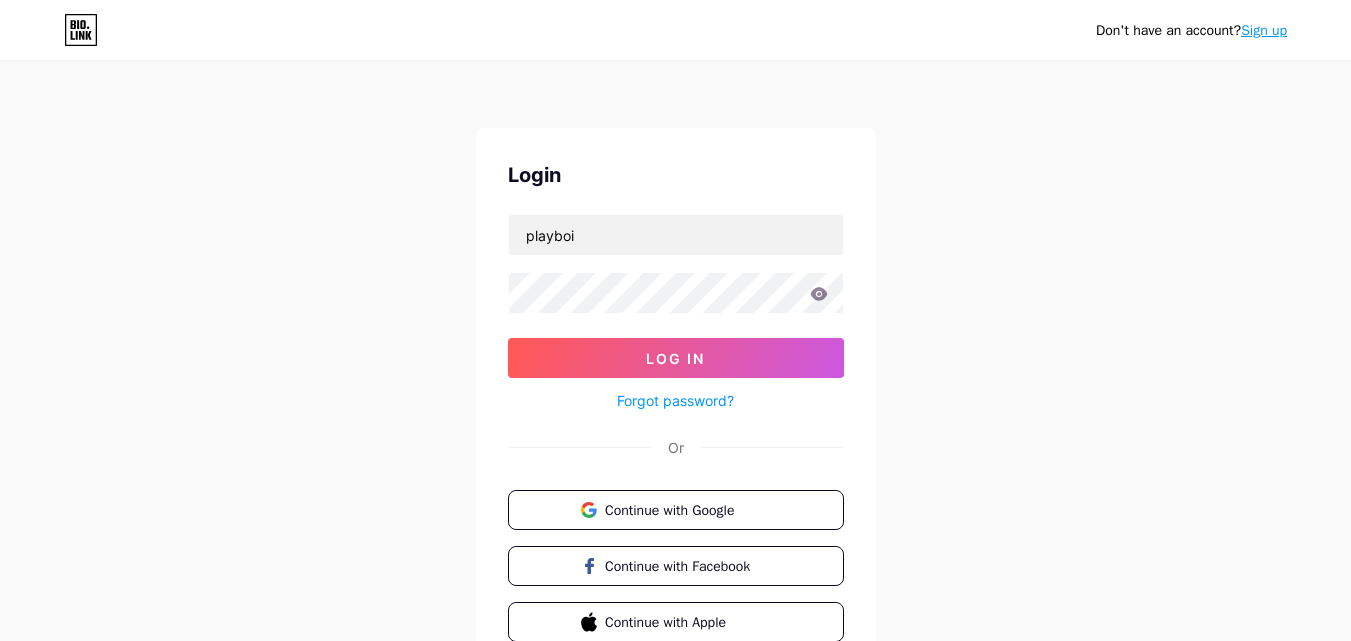 click on "[USERNAME]               Log In
Forgot password?" at bounding box center (676, 313) 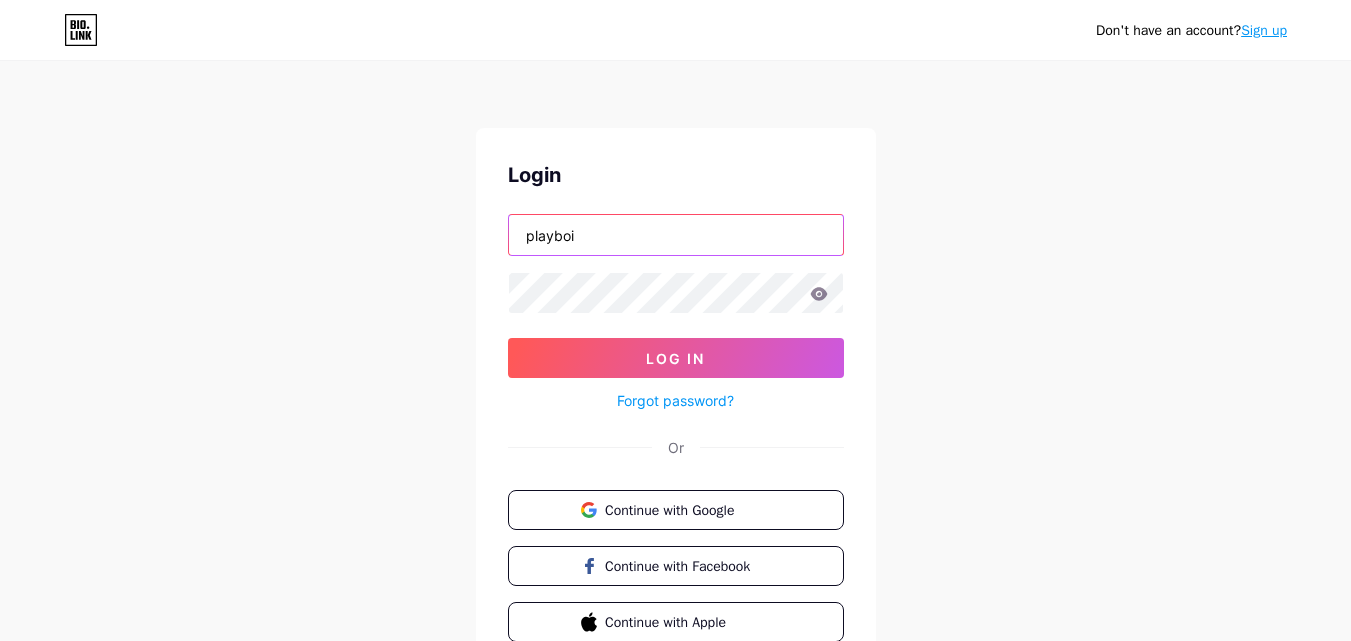 click on "playboi" at bounding box center (676, 235) 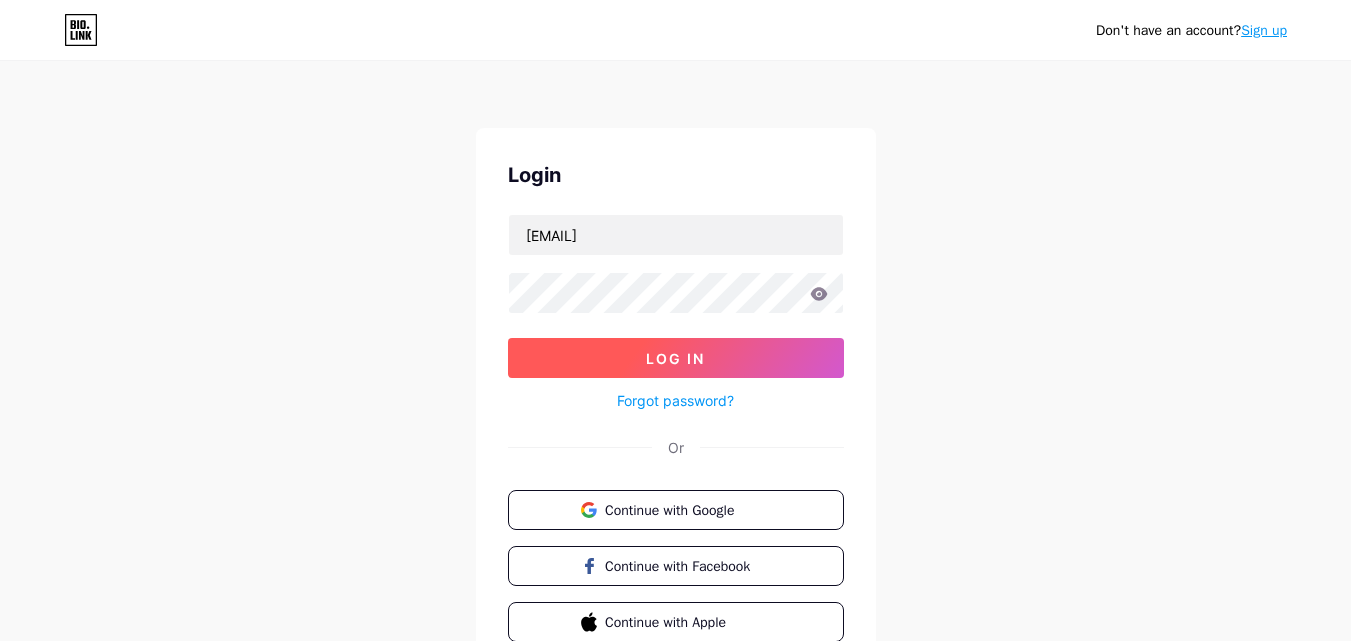 click on "Log In" at bounding box center [676, 358] 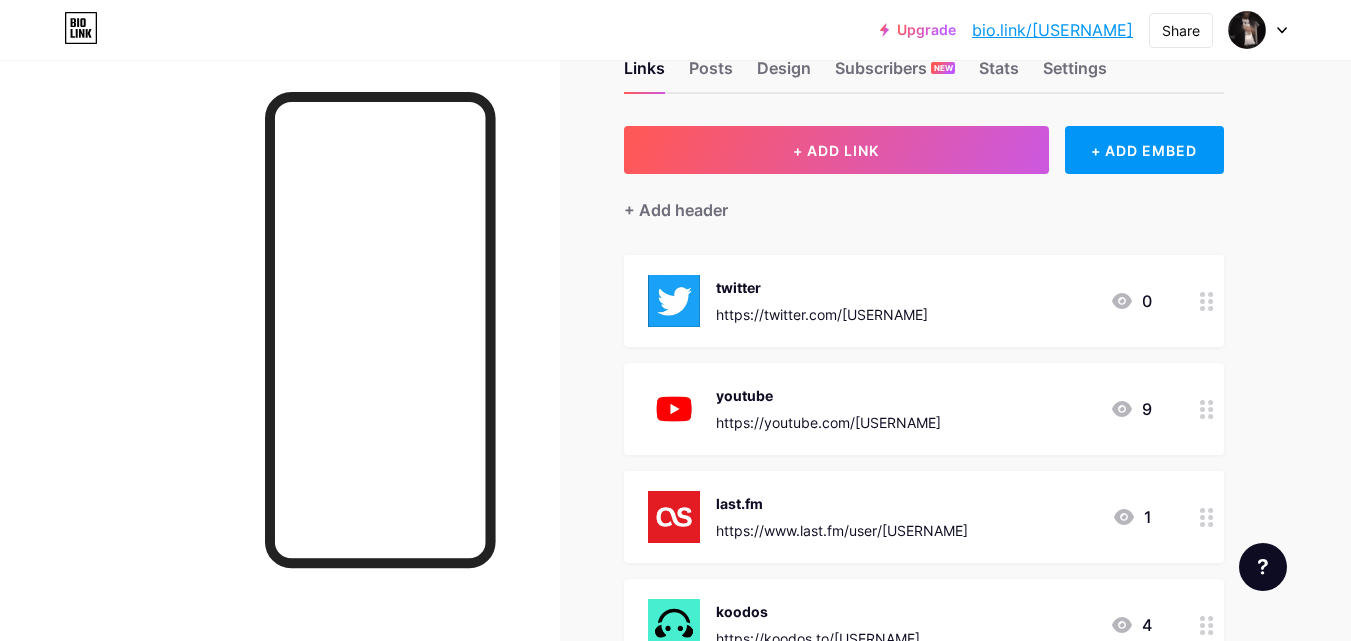 scroll, scrollTop: 0, scrollLeft: 0, axis: both 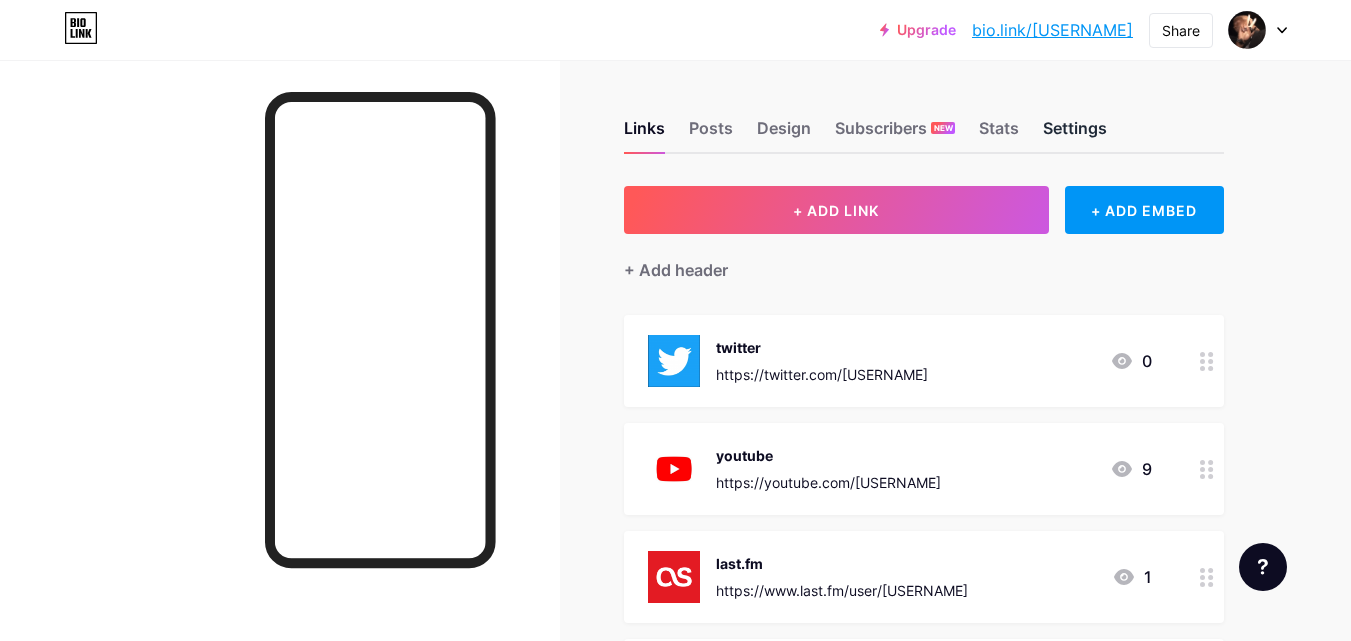 click on "Settings" at bounding box center [1075, 134] 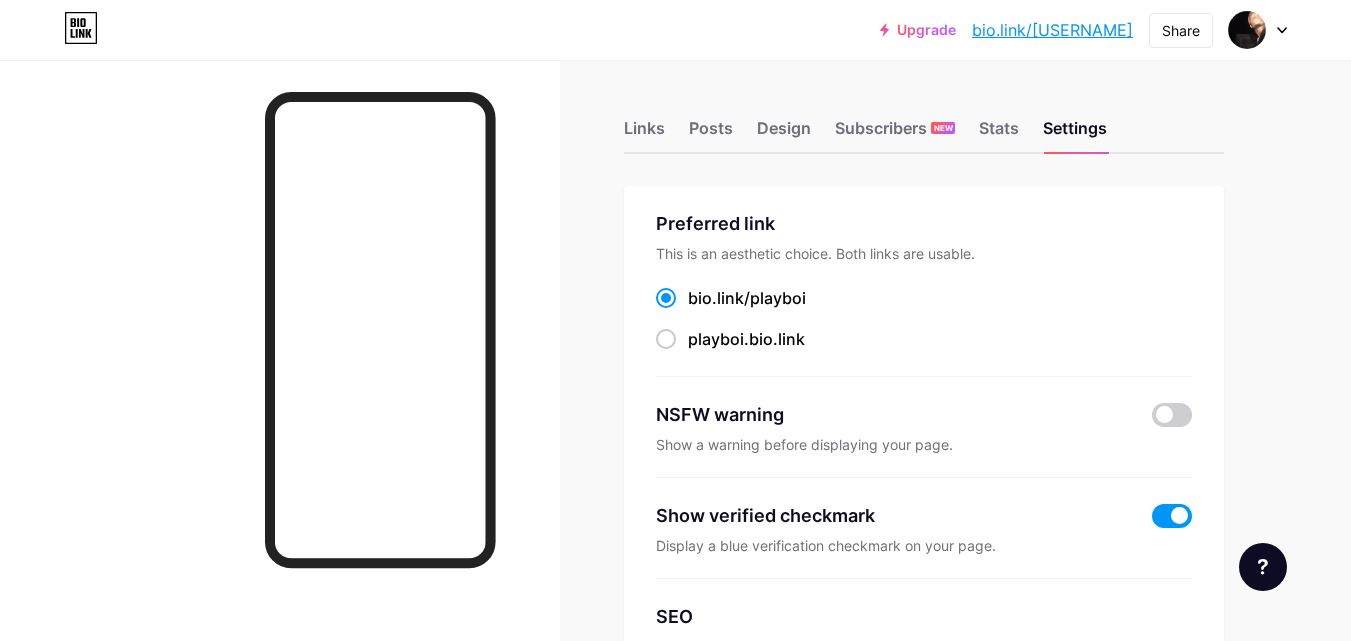 click on "Links
Posts
Design
Subscribers
NEW
Stats
Settings     Preferred link   This is an aesthetic choice. Both links are usable.
bio.link/ [USERNAME]       [USERNAME] .bio.link
NSFW warning       Show a warning before displaying your page.   Show verified checkmark       Display a blue verification checkmark on your page.   SEO   Choose the title and description to appear on search engines and social posts.   [USERNAME]     you & me could stop this *love drought*     Google Analytics       My username   bio.link/   [USERNAME]           Pro Links   PRO   Custom Domain   Try your own custom domain eg: jaseem.com   Set
up domain             Emoji link   Add emojis to your link eg: bio.link/😄😭🥵   Create
Go to  Help Center  to learn more or to contact support.   Changes saved           Feature requests             Help center         Contact support" at bounding box center (654, 863) 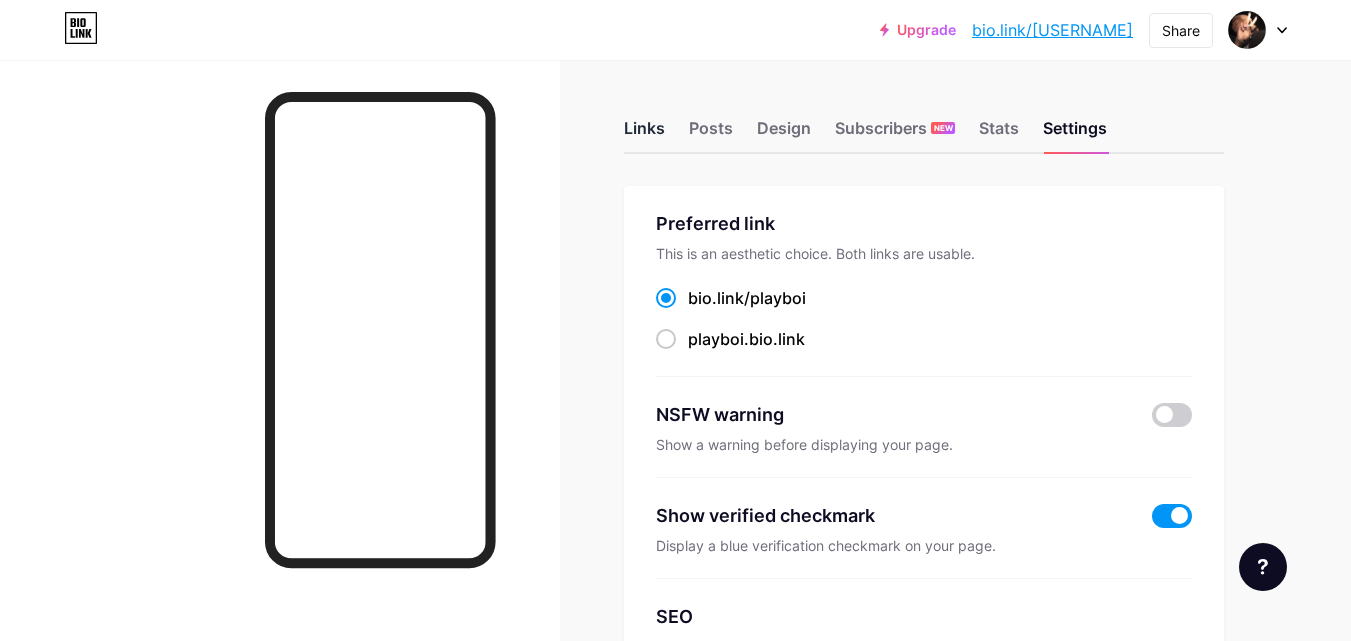 click on "Links" at bounding box center [644, 134] 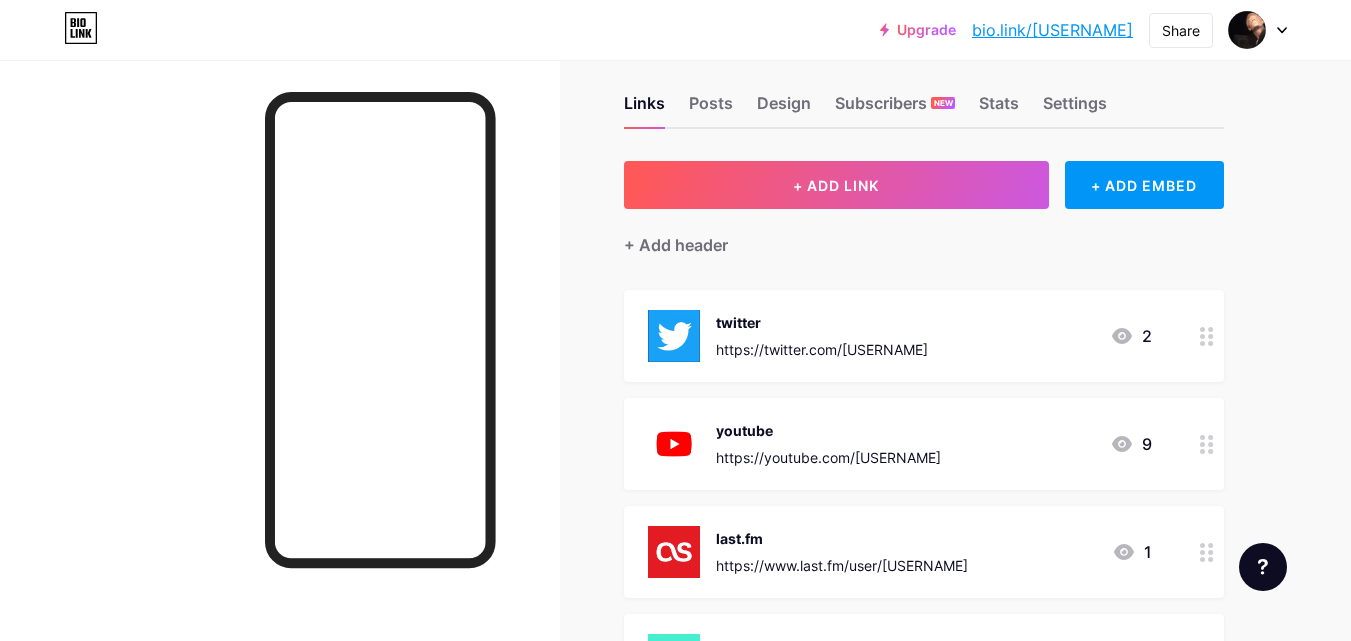 scroll, scrollTop: 0, scrollLeft: 0, axis: both 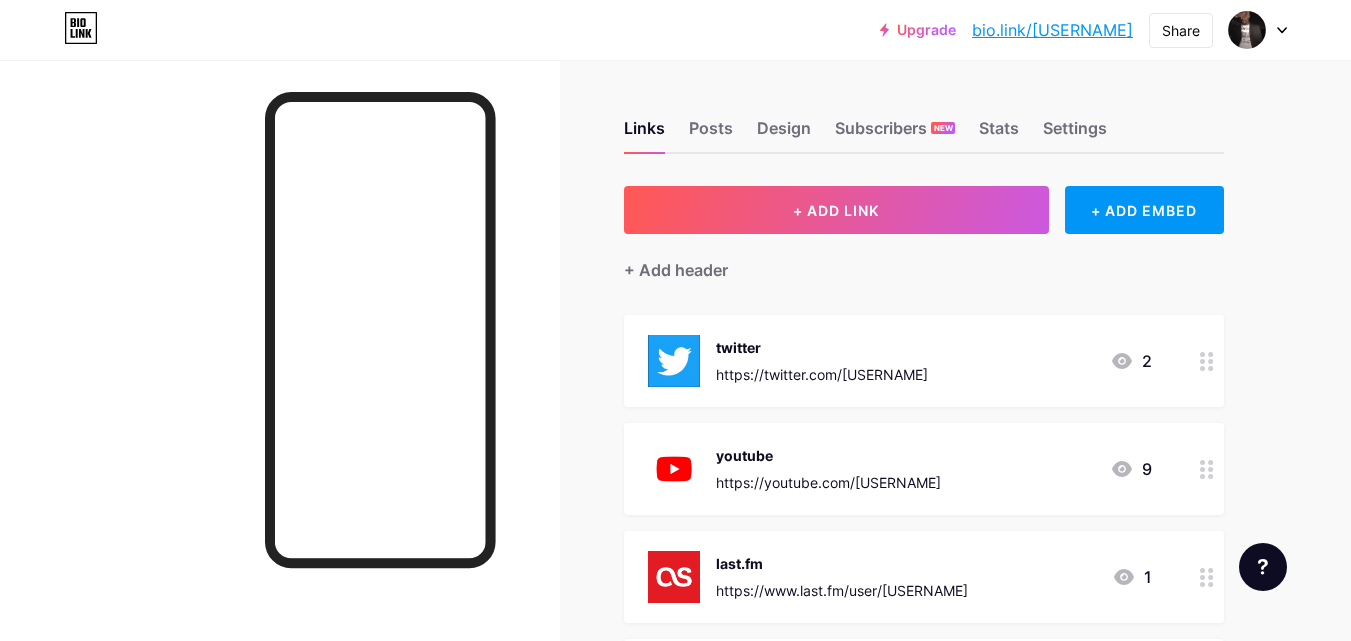 click on "twitter
https://twitter.com/[USERNAME]
2" at bounding box center (924, 361) 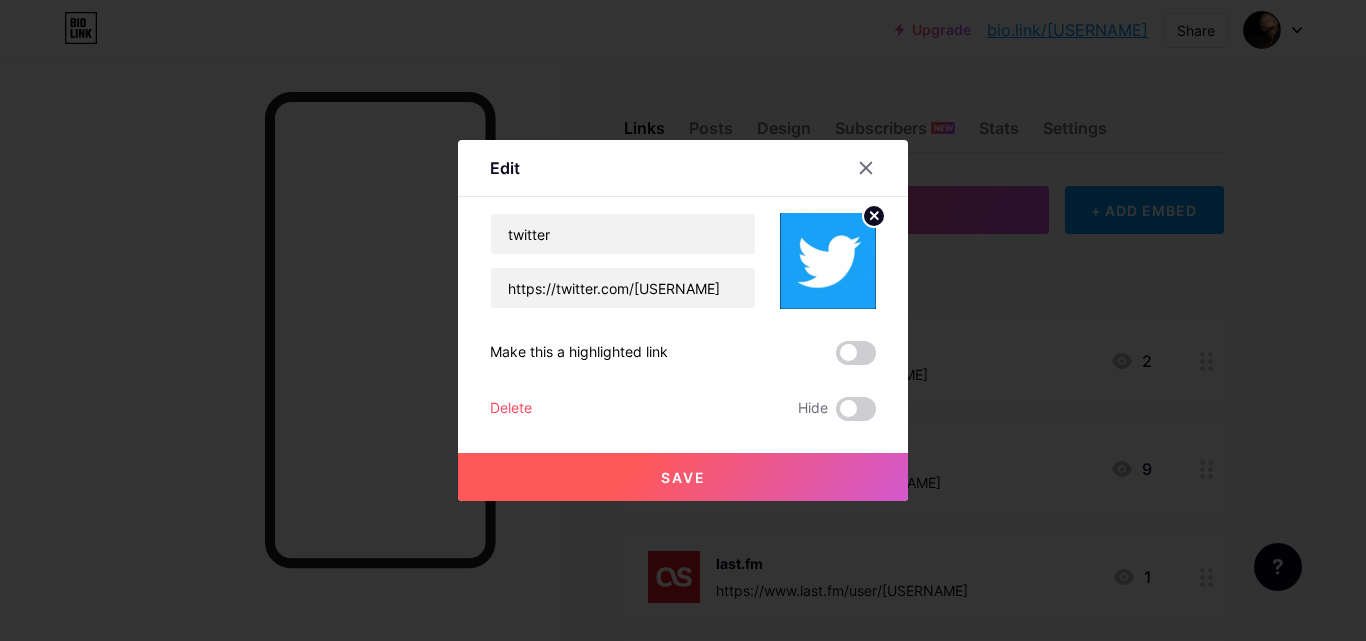 click on "Delete" at bounding box center (511, 409) 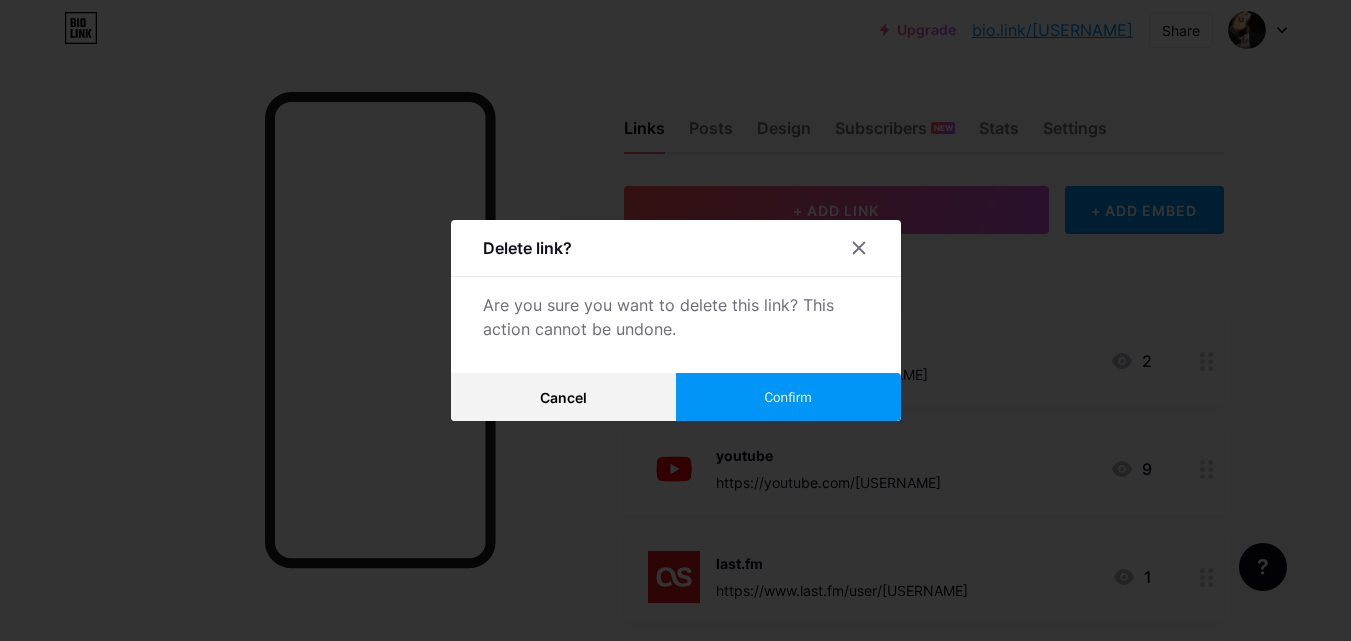 click on "Confirm" at bounding box center (787, 397) 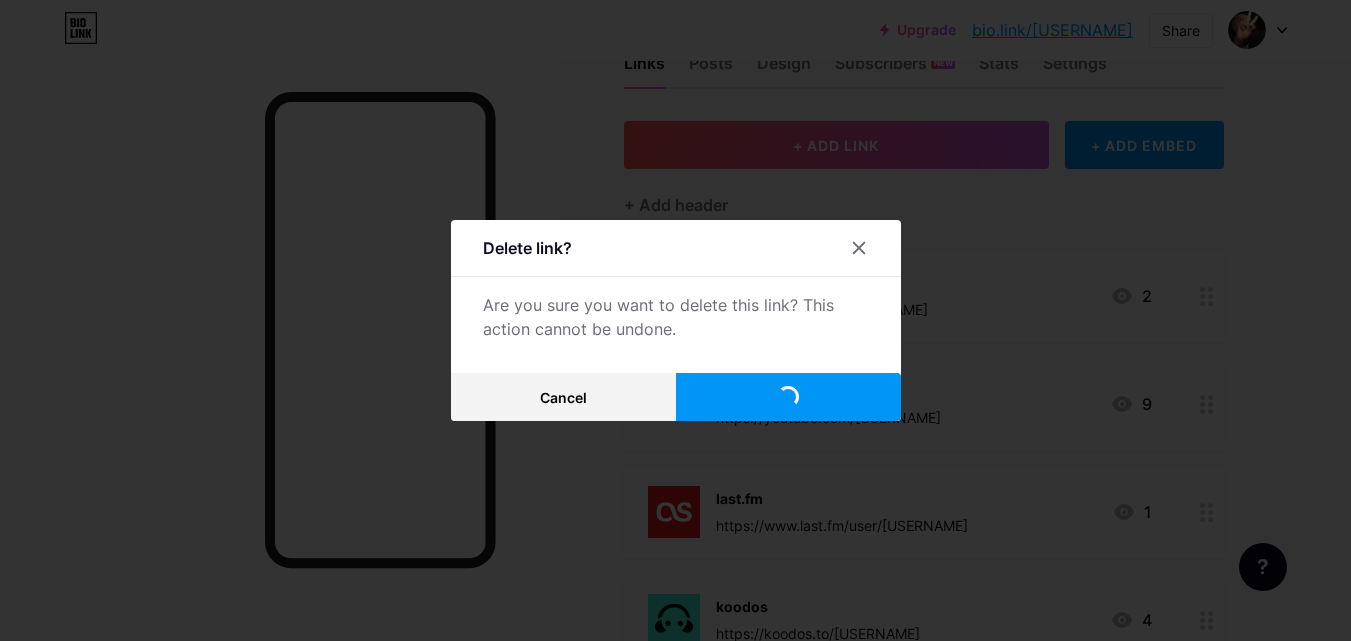 scroll, scrollTop: 100, scrollLeft: 0, axis: vertical 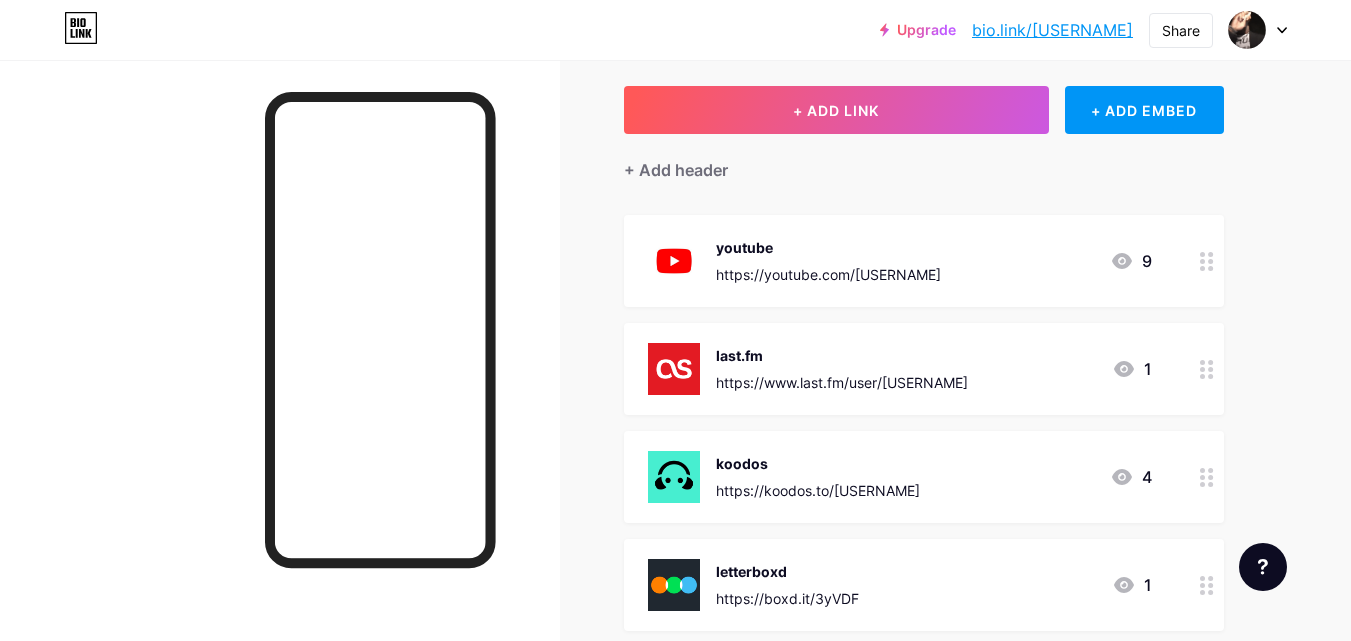 click on "last.fm
https://www.last.fm/user/[USERNAME]
1" at bounding box center [900, 369] 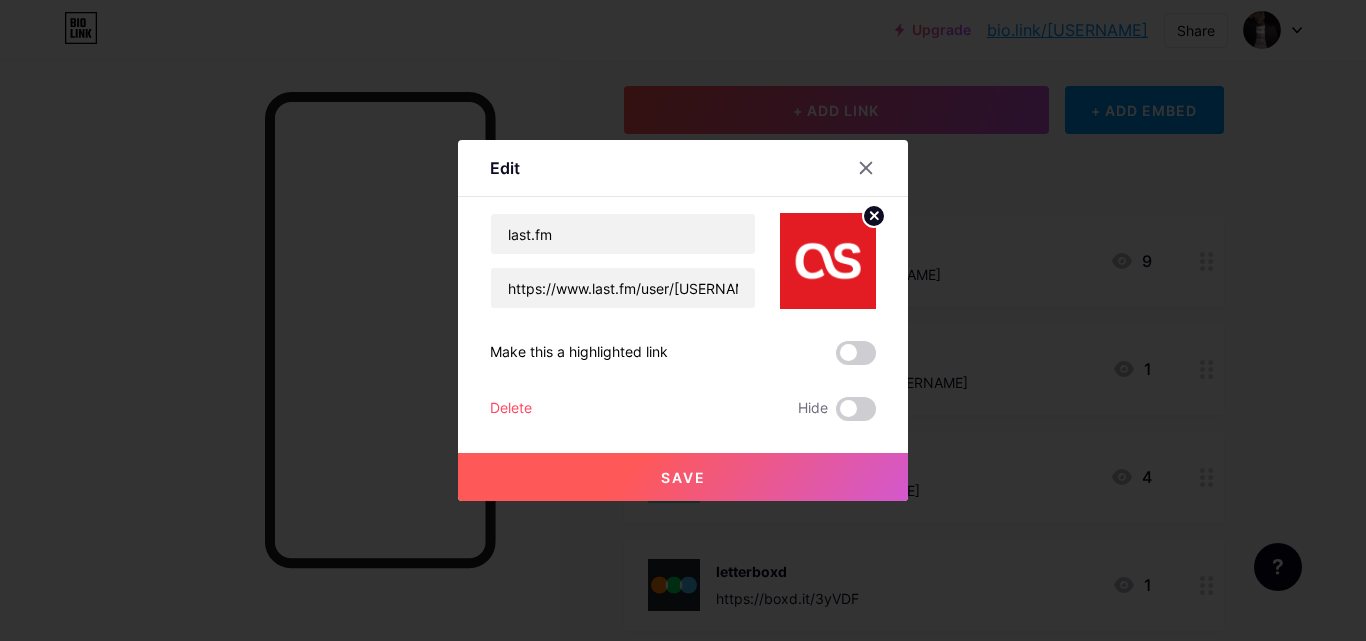 drag, startPoint x: 528, startPoint y: 419, endPoint x: 516, endPoint y: 414, distance: 13 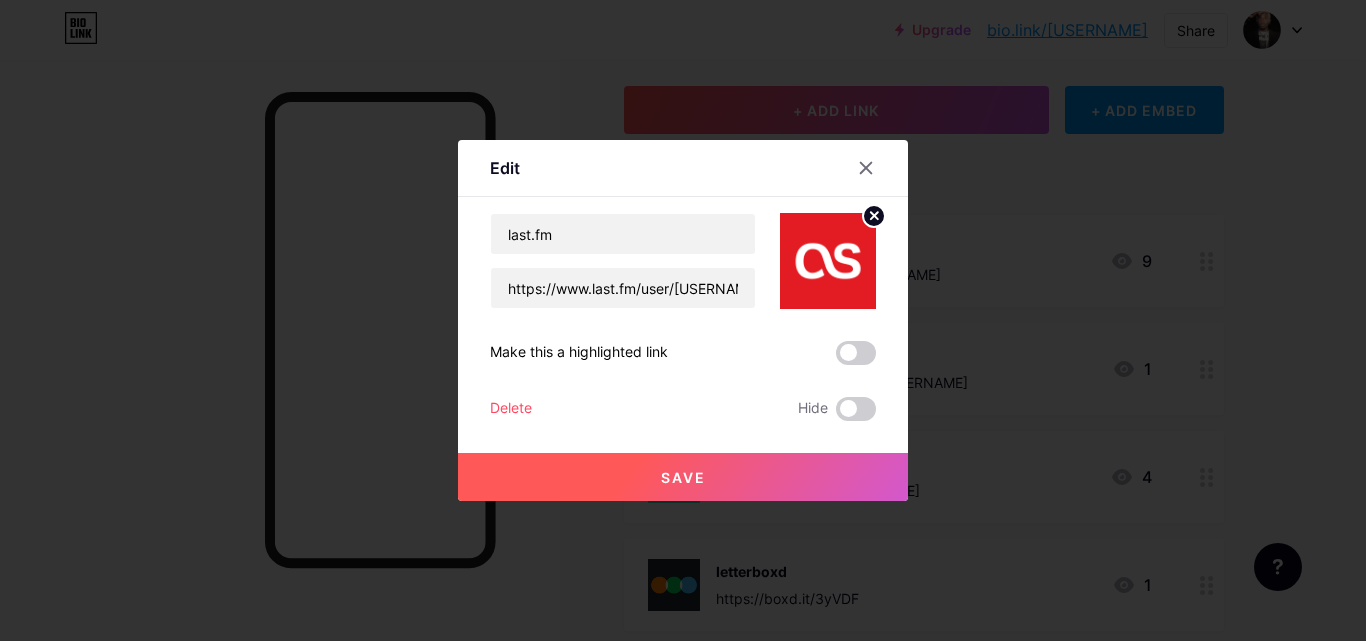click on "Delete
Hide" at bounding box center (683, 409) 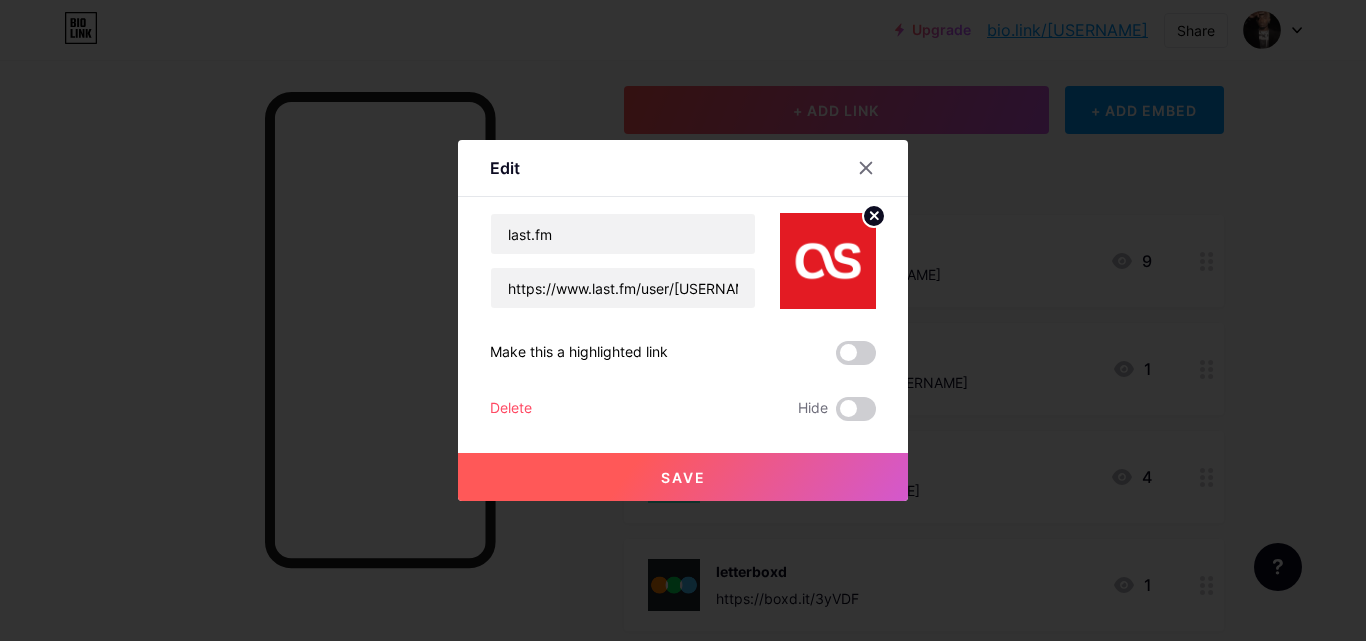 click on "Delete
Hide" at bounding box center (683, 409) 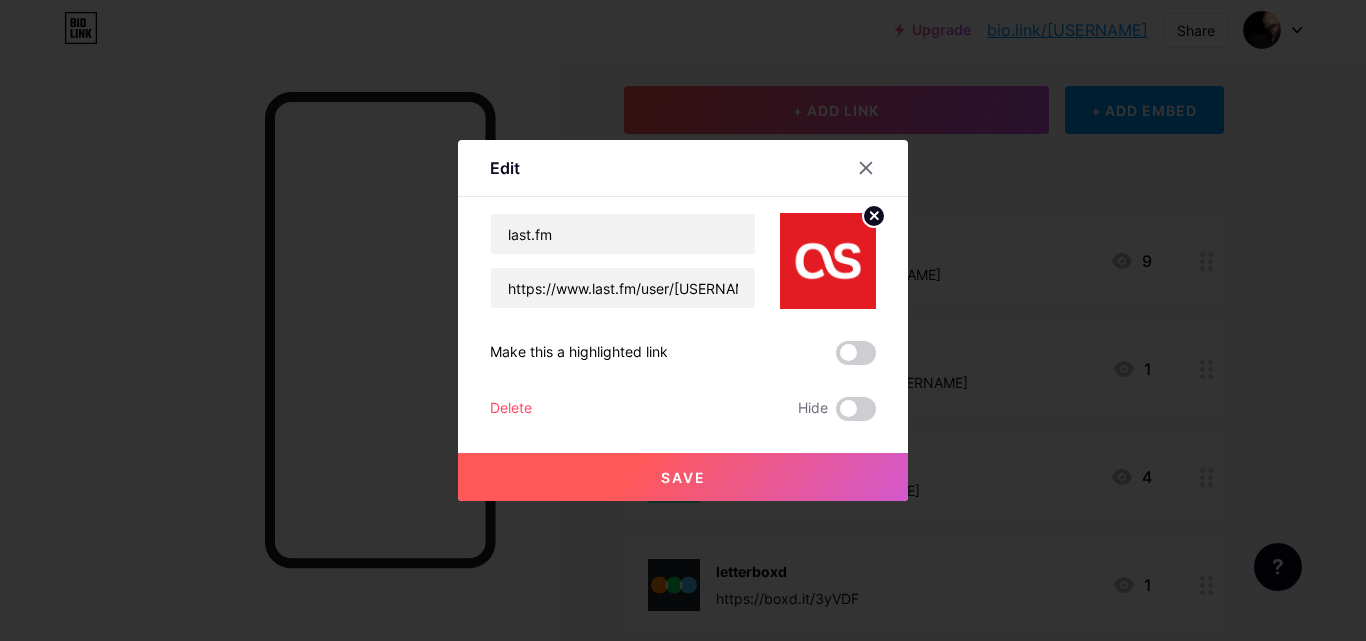 click on "Delete" at bounding box center [511, 409] 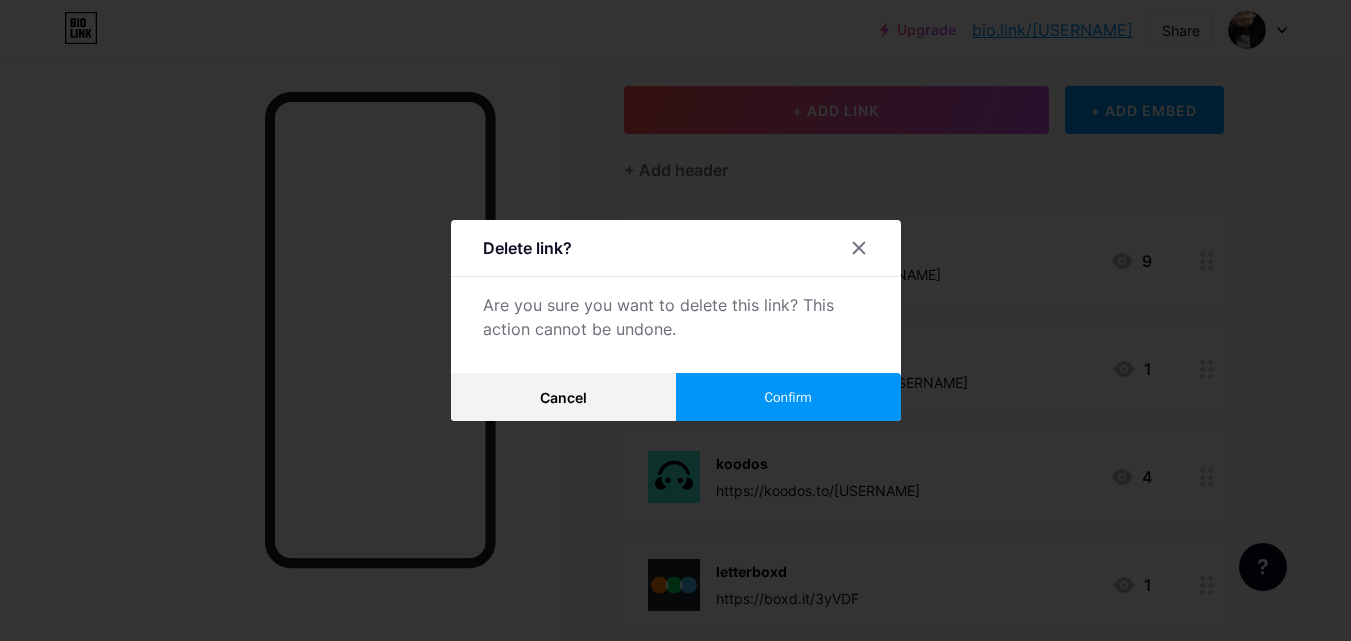 click on "Confirm" at bounding box center [787, 397] 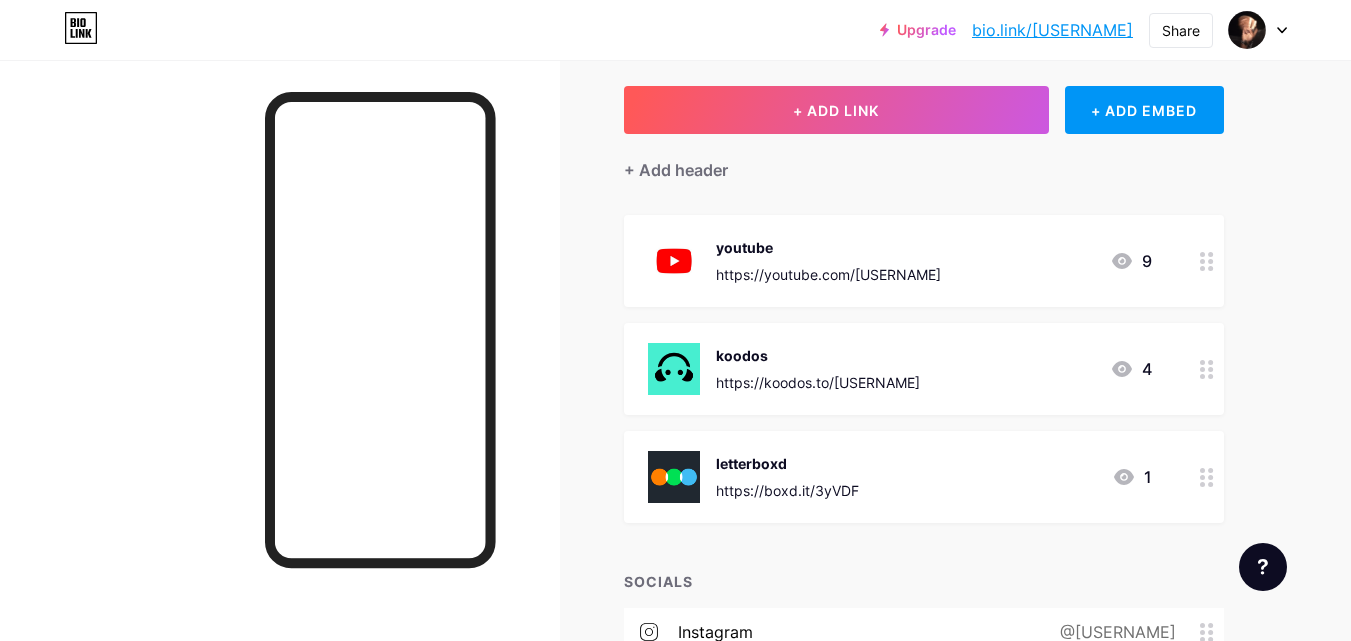click on "youtube
https://youtube.com/[USERNAME]
9" at bounding box center [924, 261] 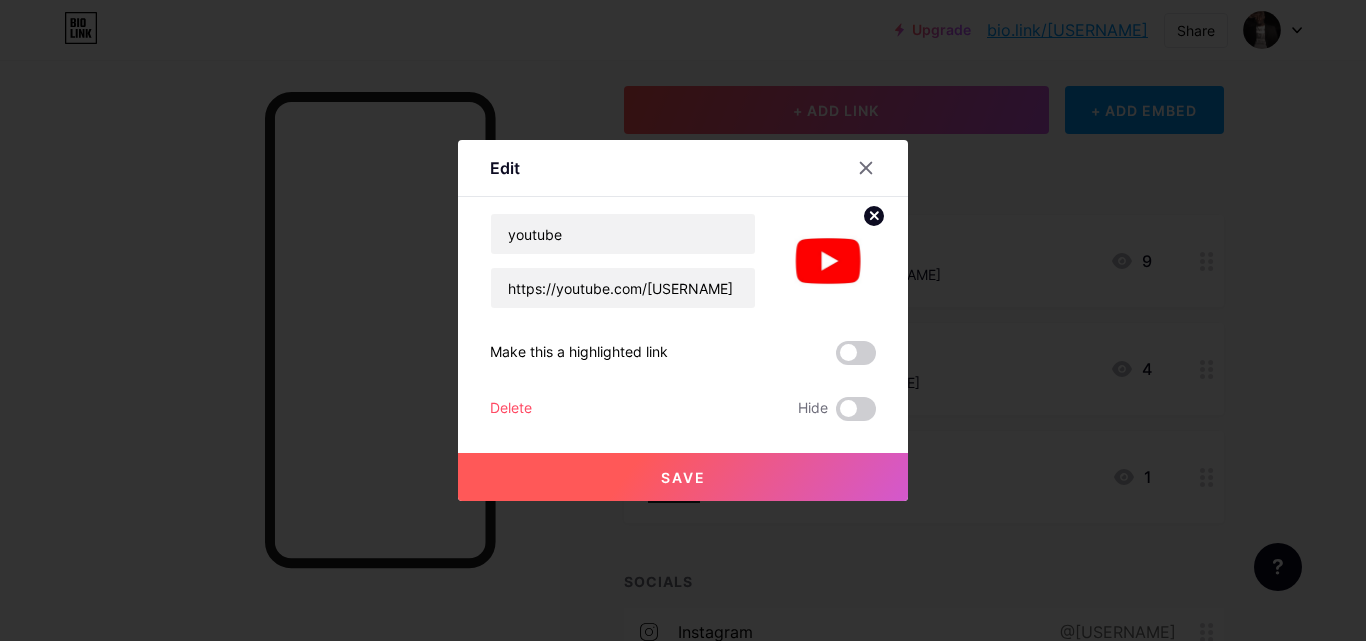 click on "Save" at bounding box center [683, 461] 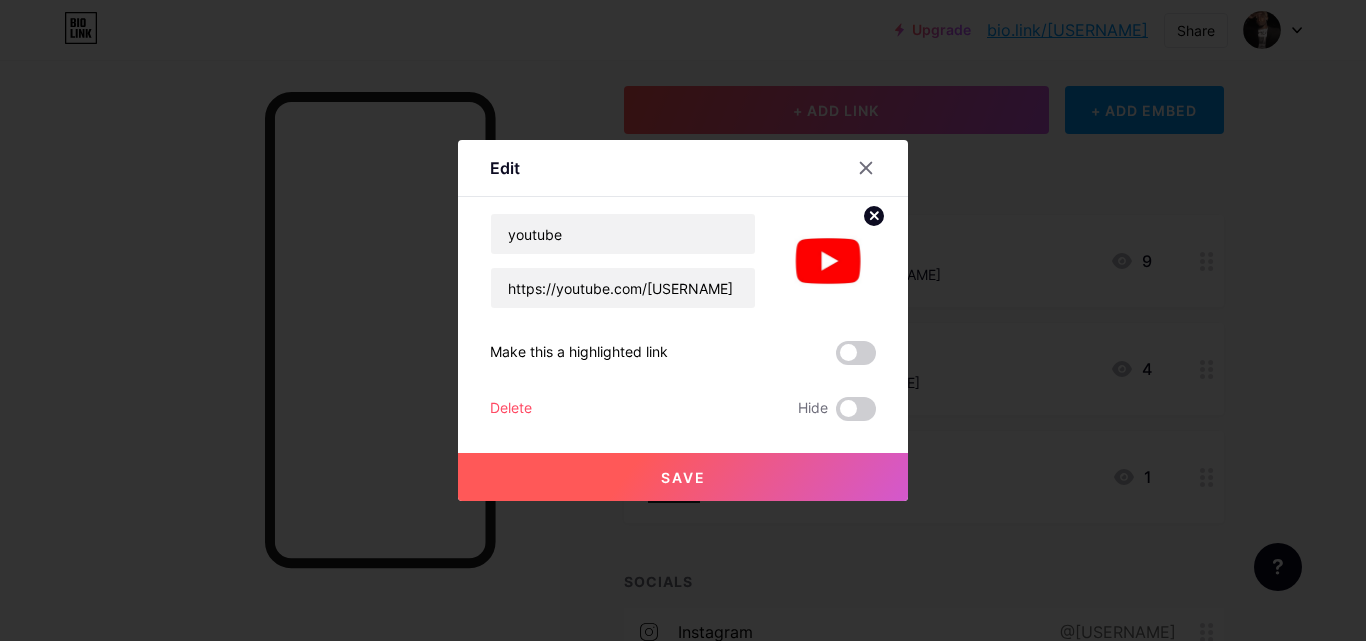 drag, startPoint x: 514, startPoint y: 404, endPoint x: 500, endPoint y: 408, distance: 14.56022 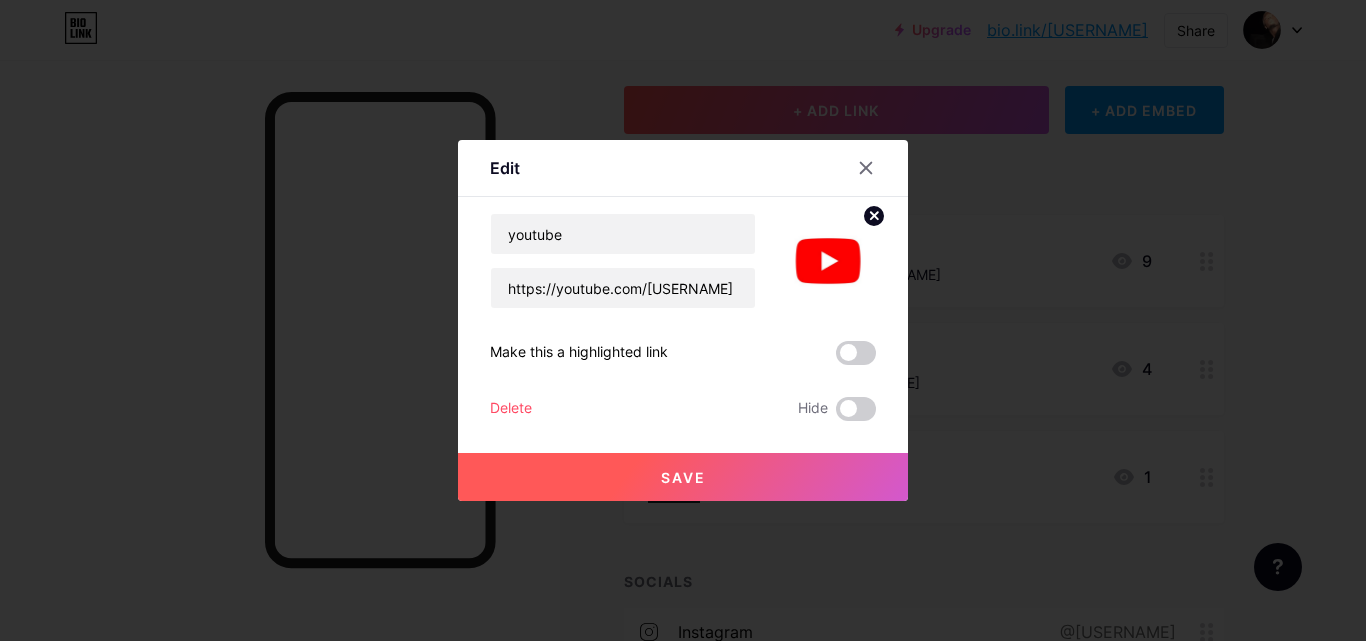 click on "Delete
Hide" at bounding box center [683, 409] 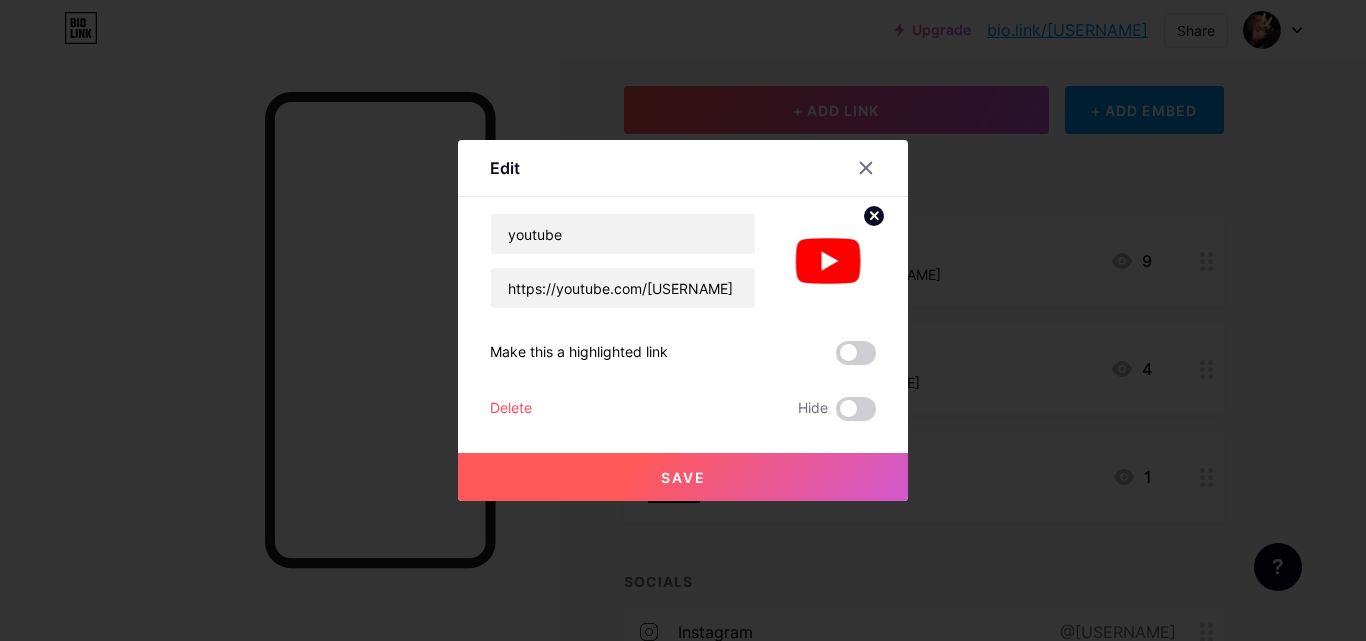 click on "Delete" at bounding box center (511, 409) 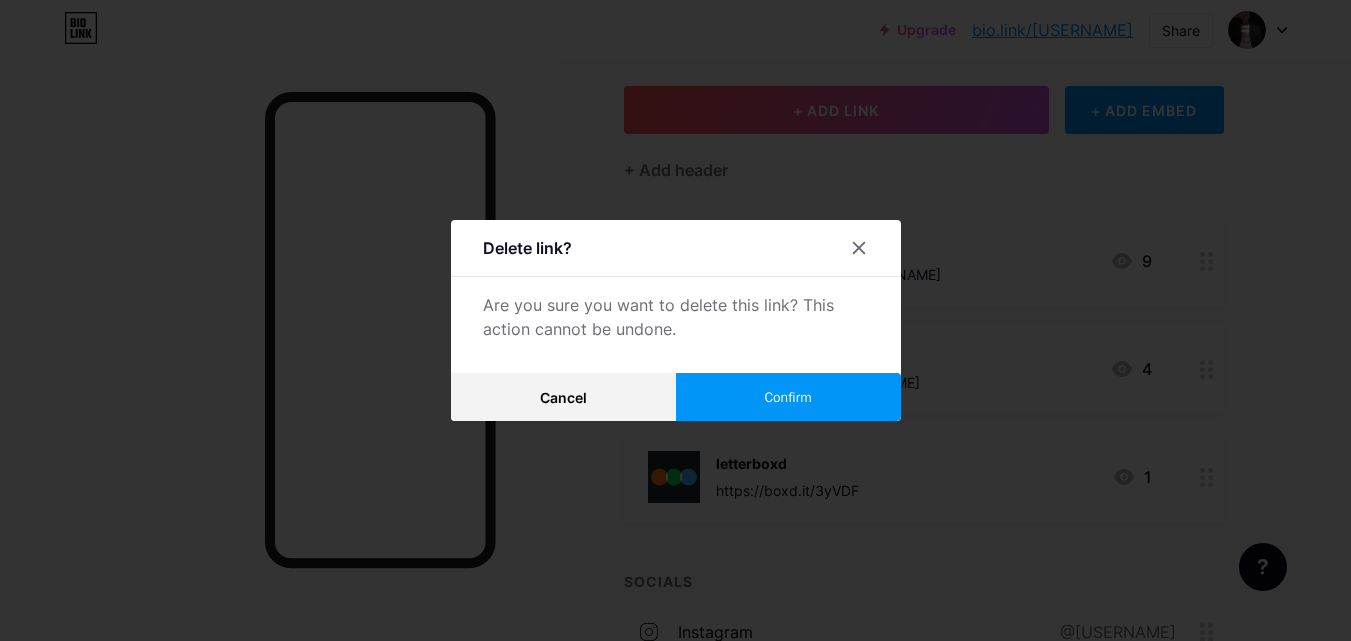 drag, startPoint x: 795, startPoint y: 388, endPoint x: 840, endPoint y: 394, distance: 45.39824 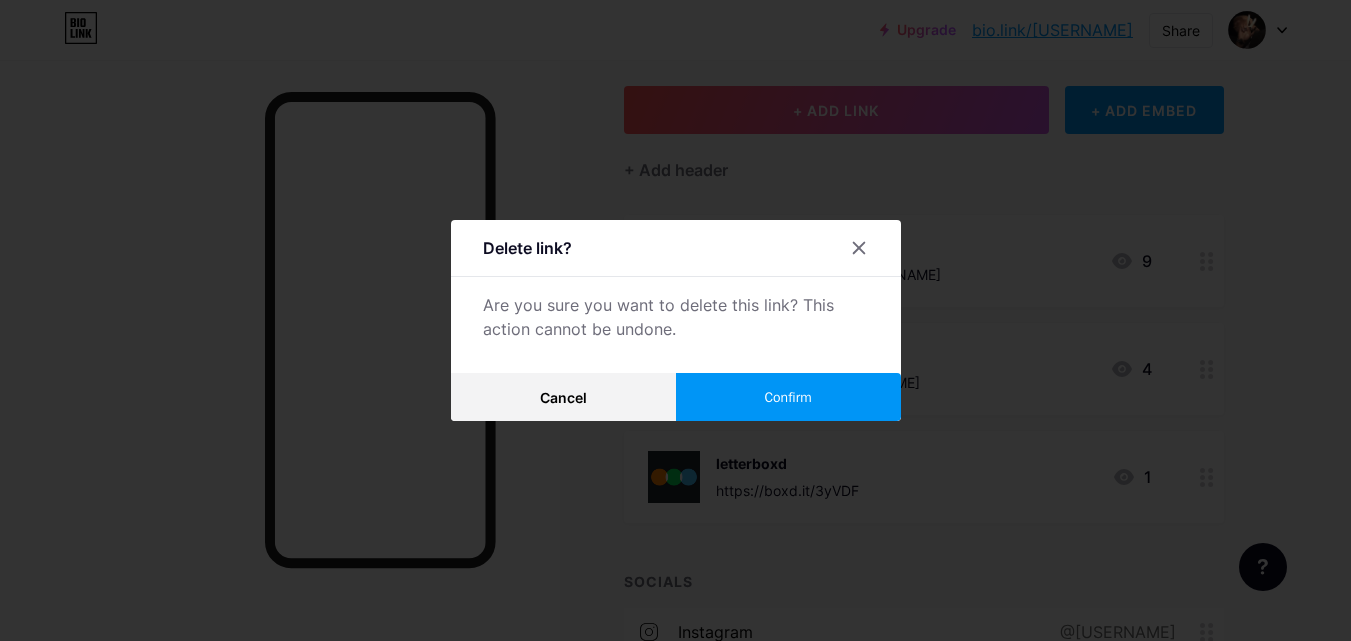 click on "Confirm" at bounding box center (787, 397) 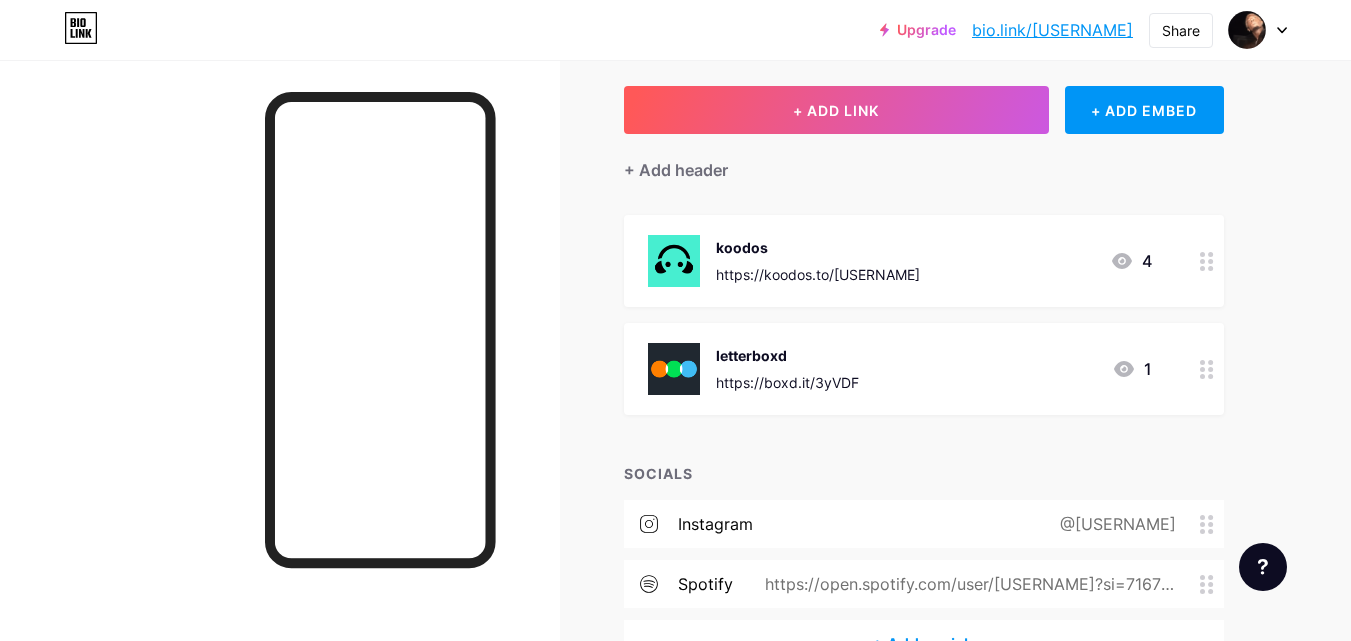 click on "koodos
https://koodos.to/[USERNAME]
4" at bounding box center [900, 261] 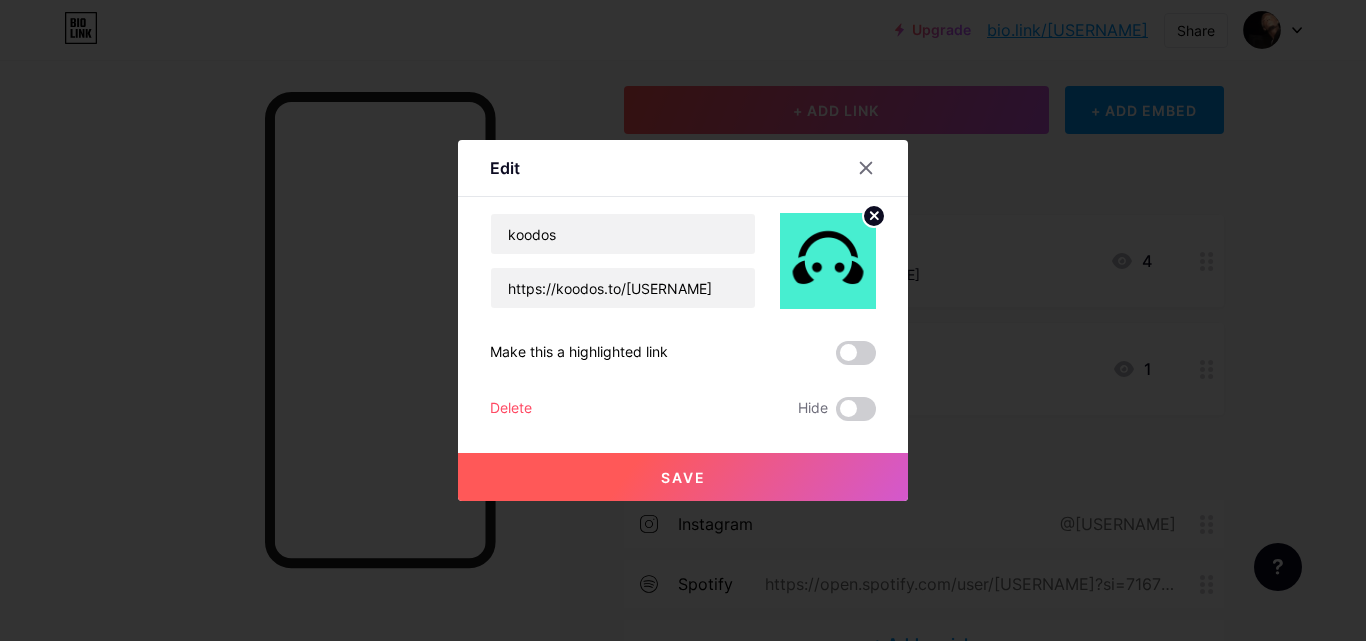 click on "Delete" at bounding box center [511, 409] 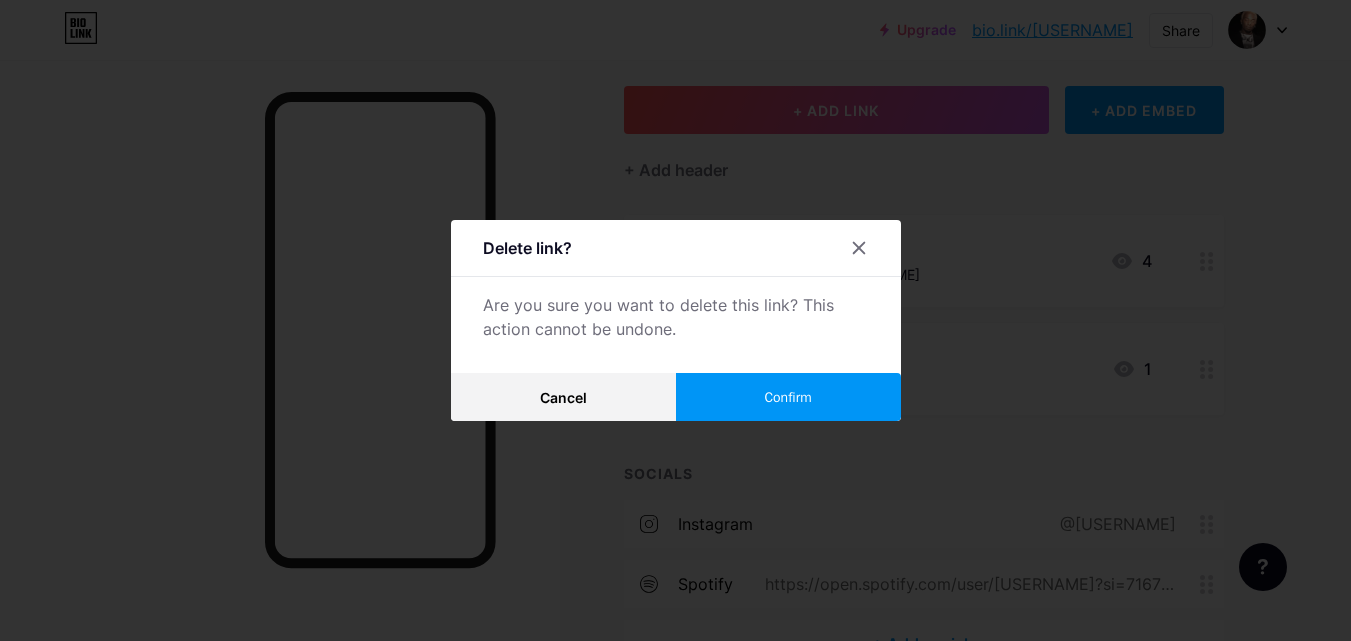 click on "Confirm" at bounding box center [788, 397] 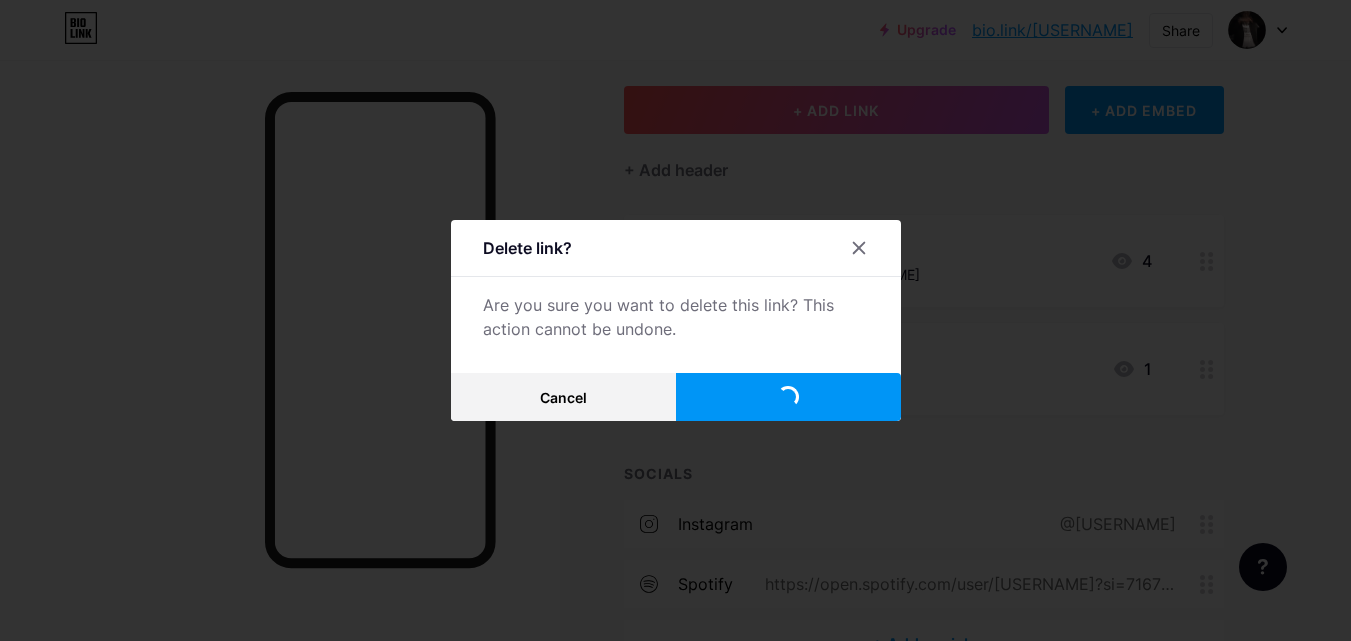 click on "Confirm" at bounding box center [788, 397] 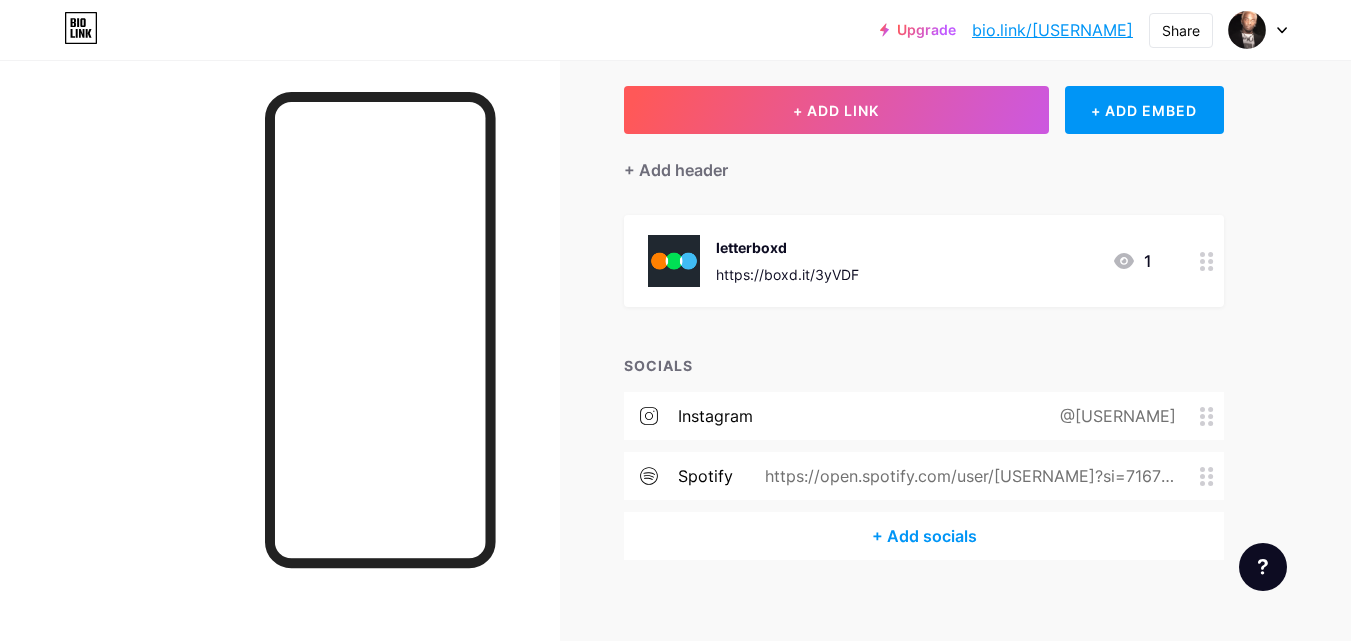 click on "letterboxd
https://boxd.it/3yVDF
1" at bounding box center [900, 261] 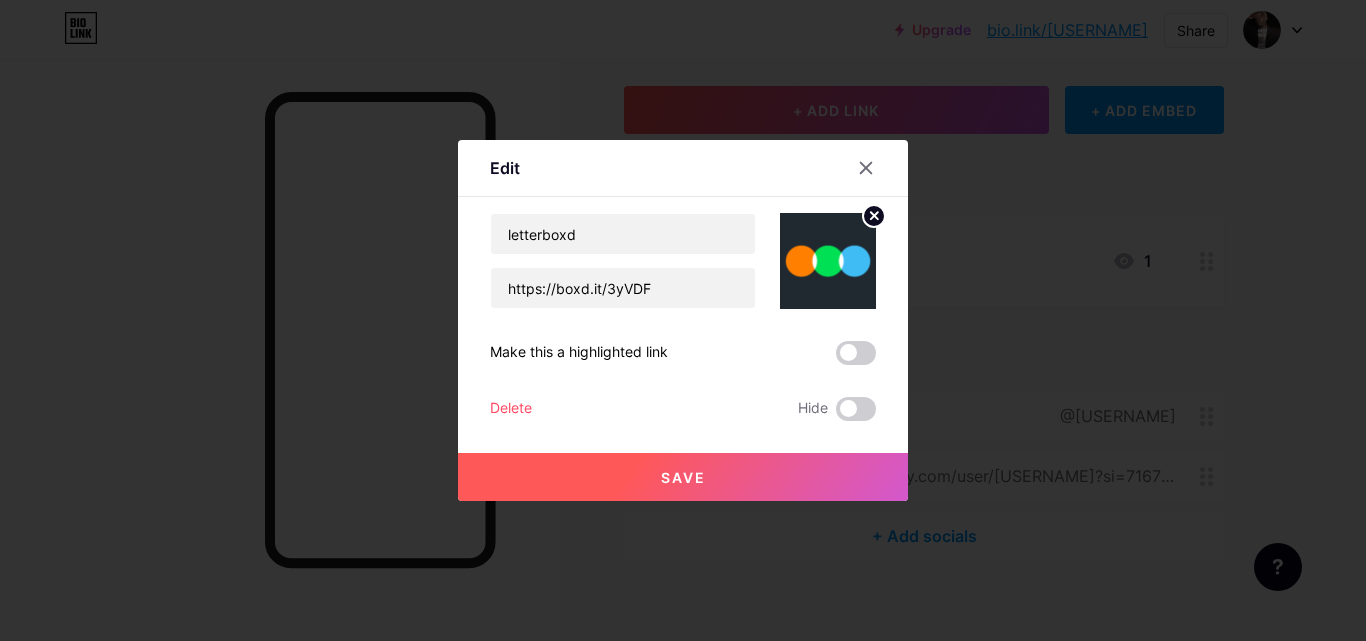 click on "Delete" at bounding box center [511, 409] 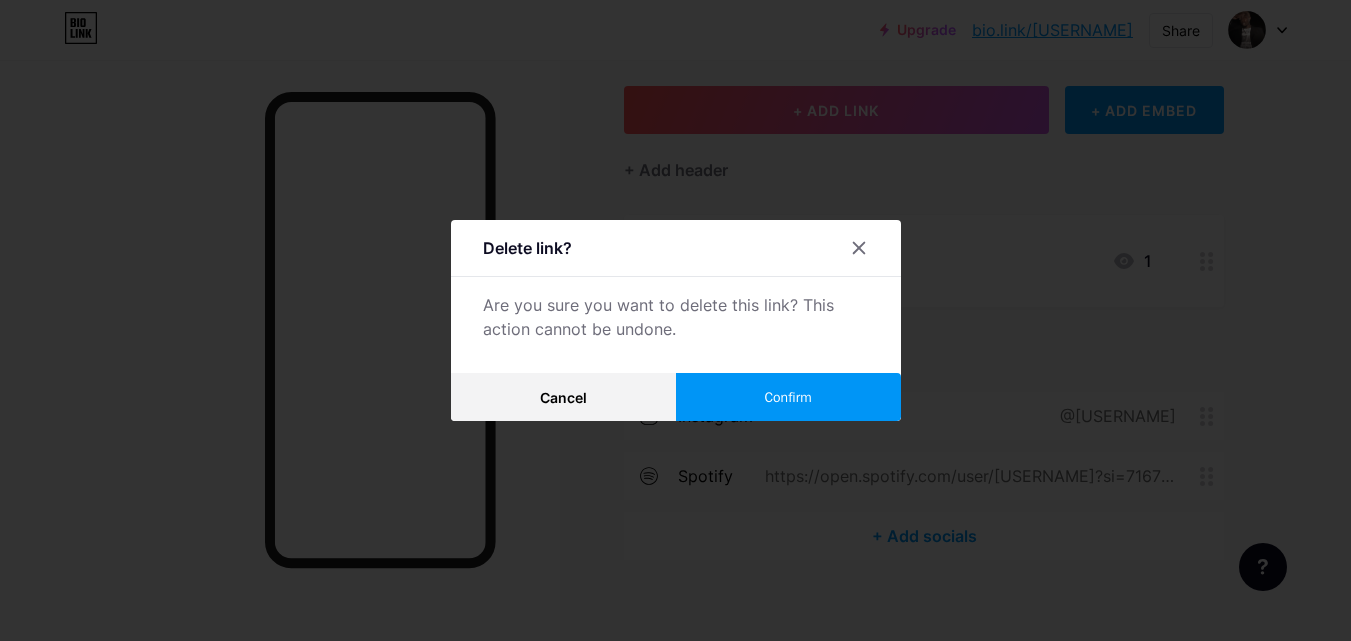 click on "Confirm" at bounding box center [788, 397] 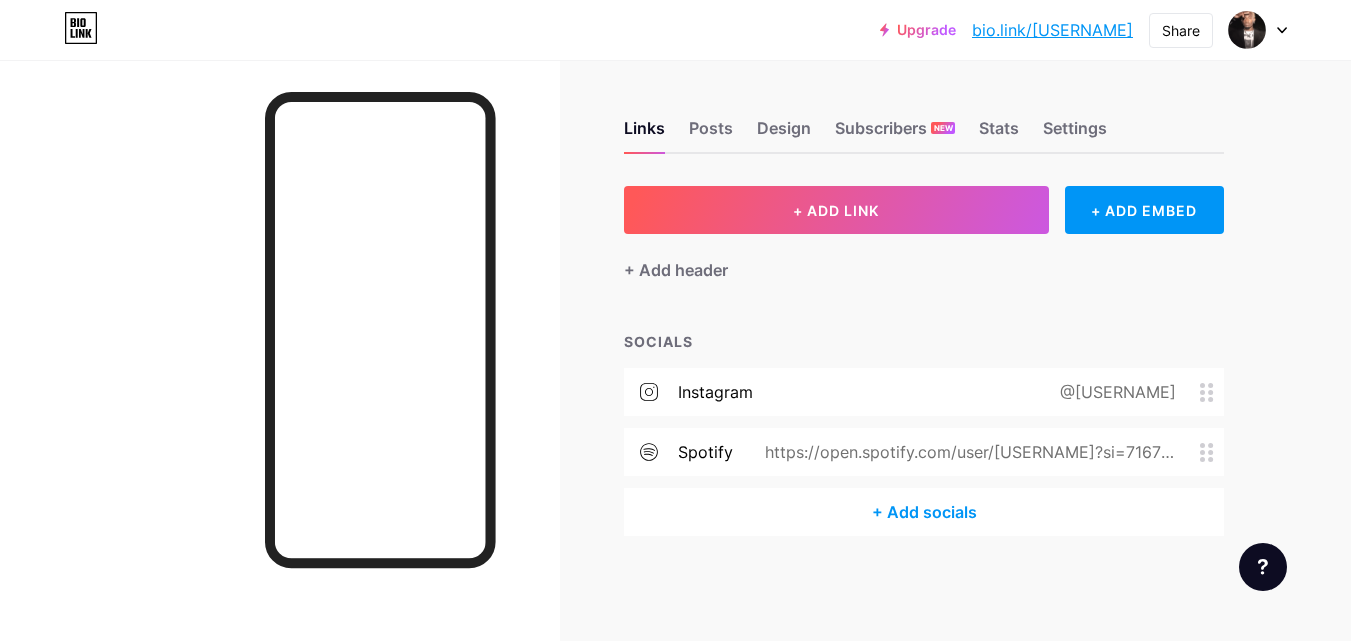 scroll, scrollTop: 0, scrollLeft: 0, axis: both 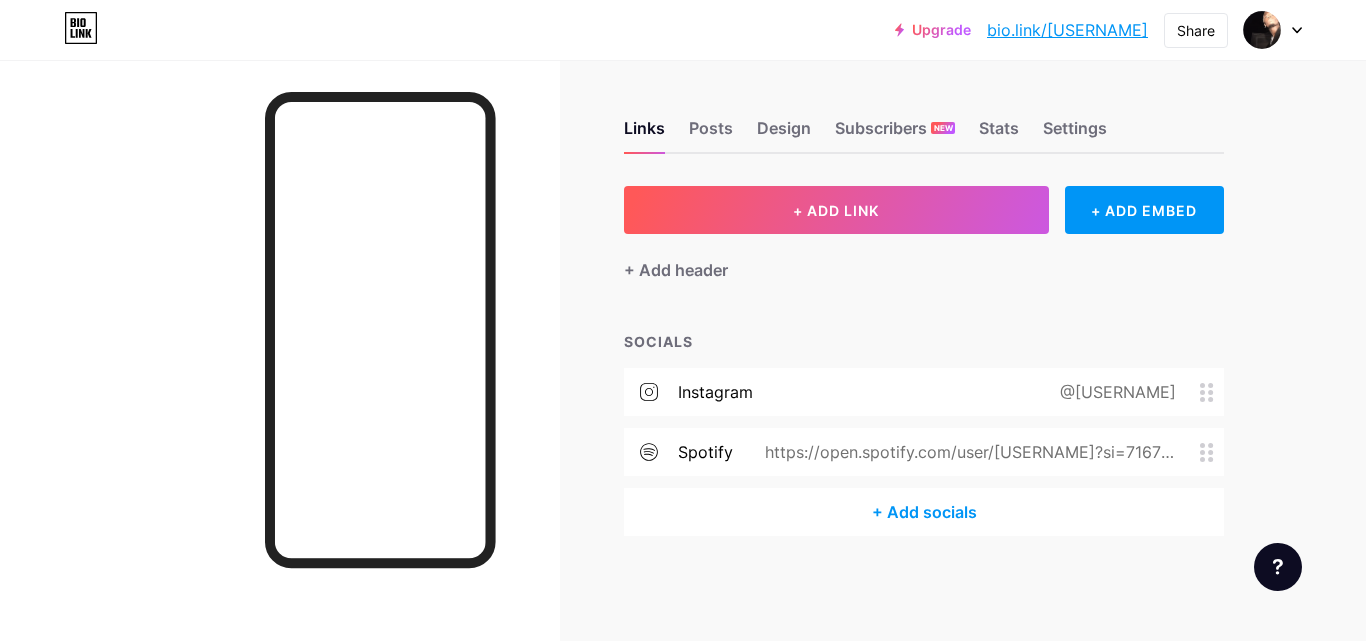 click on "+ Add socials" at bounding box center (924, 512) 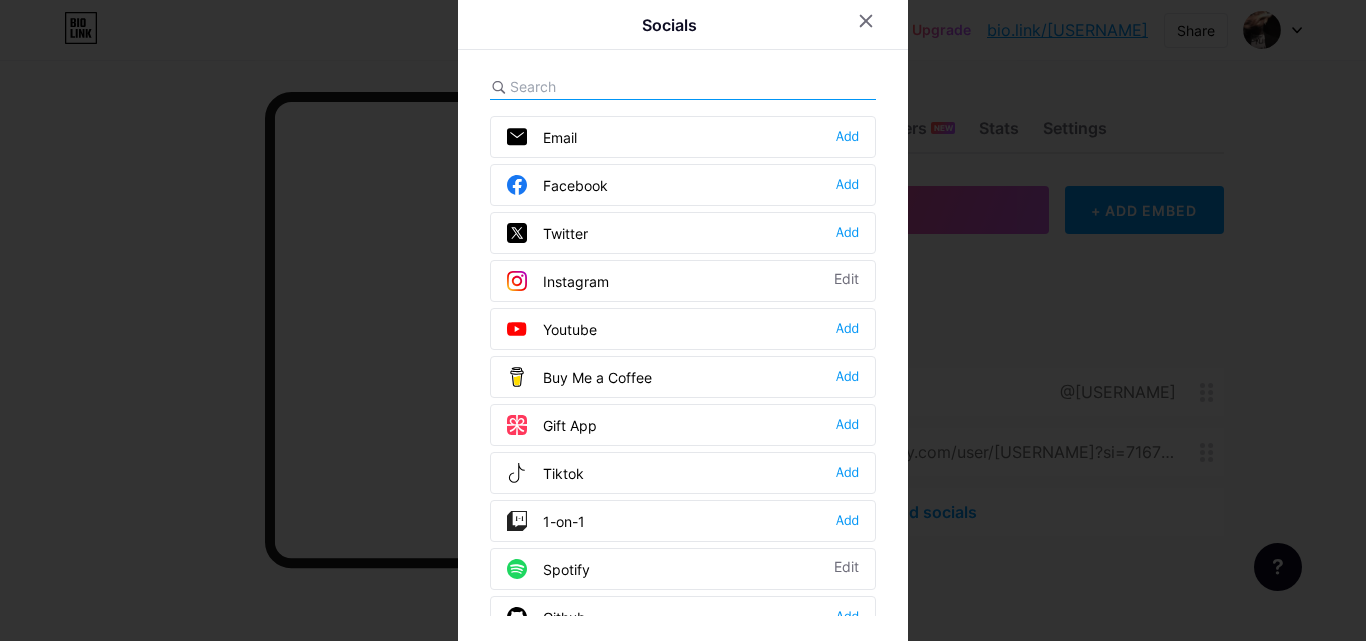 click at bounding box center [683, 320] 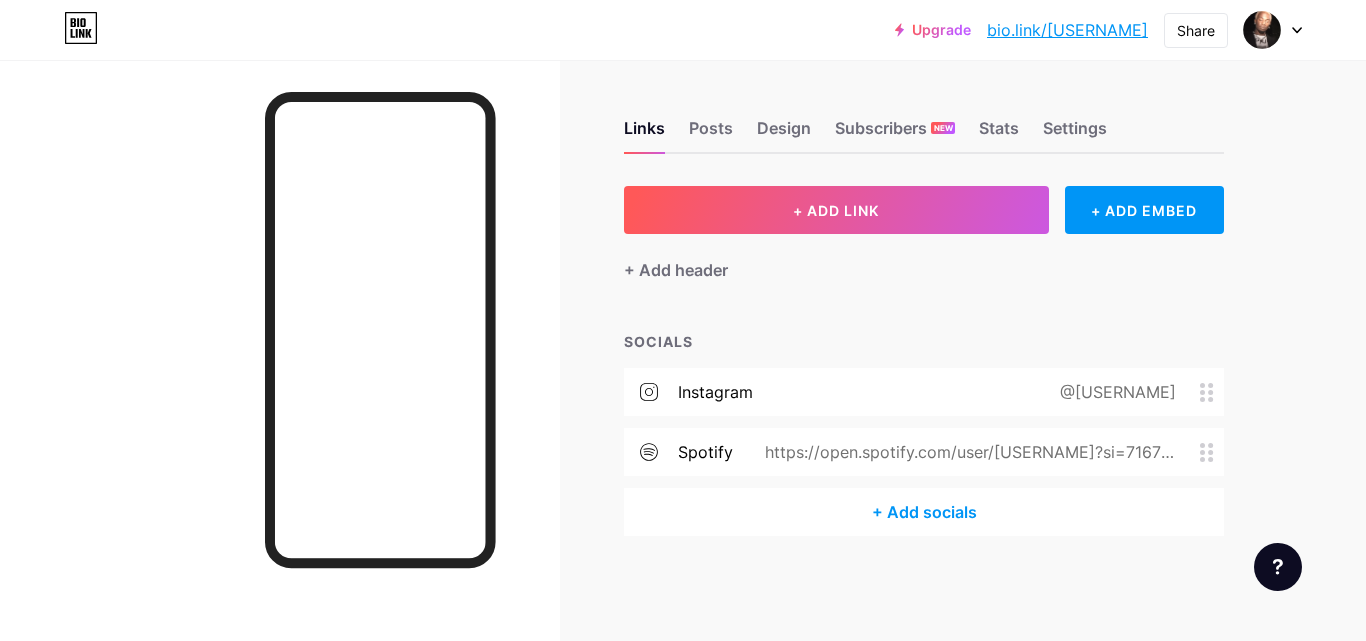 click on "https://open.spotify.com/user/[USERNAME]?si=71677a9b78824690" at bounding box center (966, 452) 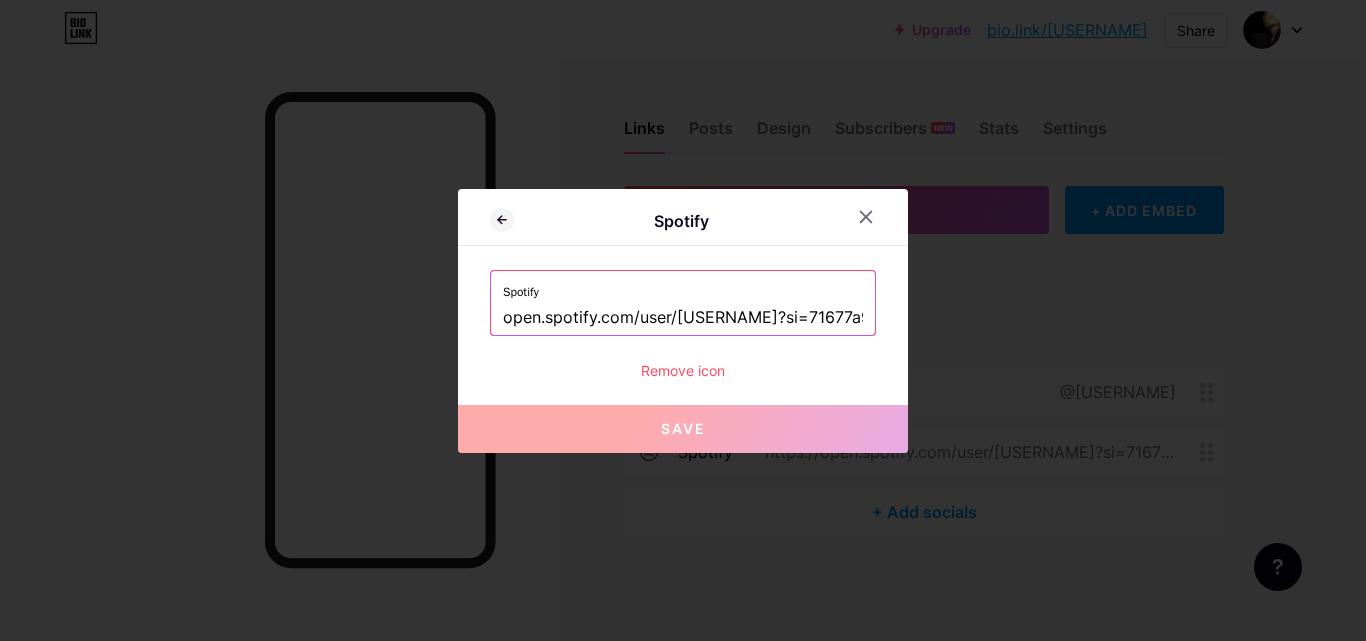 click on "Spotify       Spotify   open.spotify.com/user/[USERNAME]?si=71677a9b78824690
Remove icon
Save" at bounding box center (683, 321) 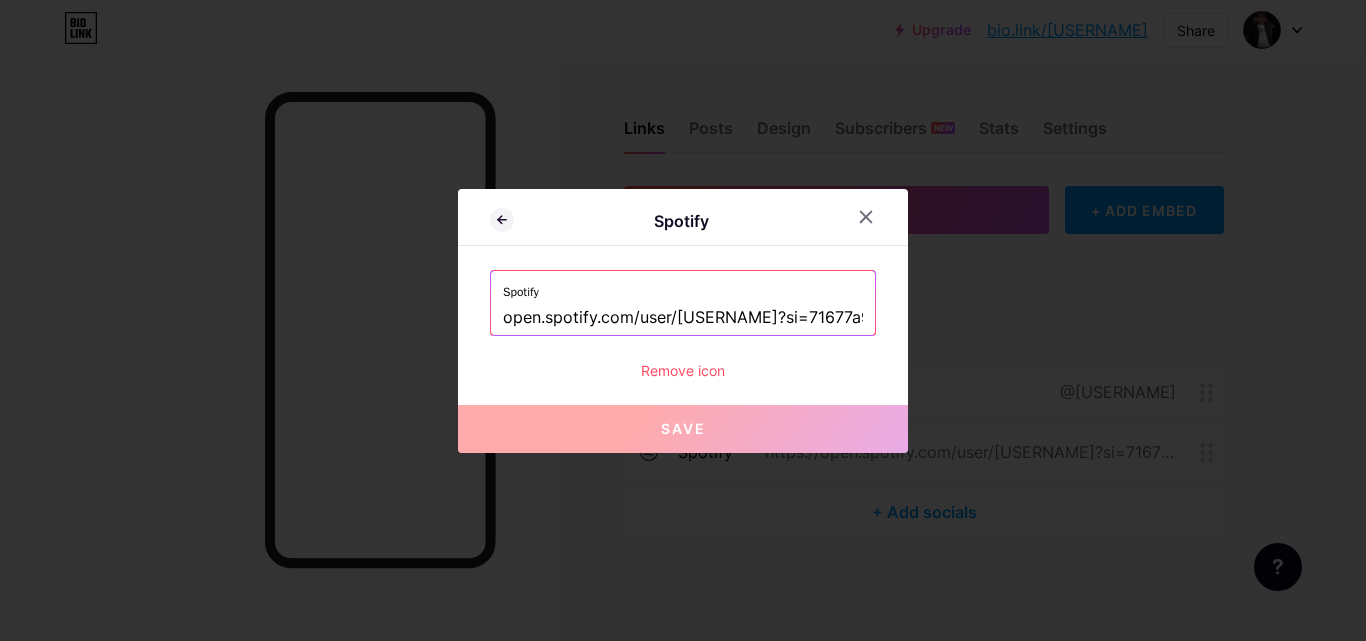 click on "Remove icon" at bounding box center (683, 370) 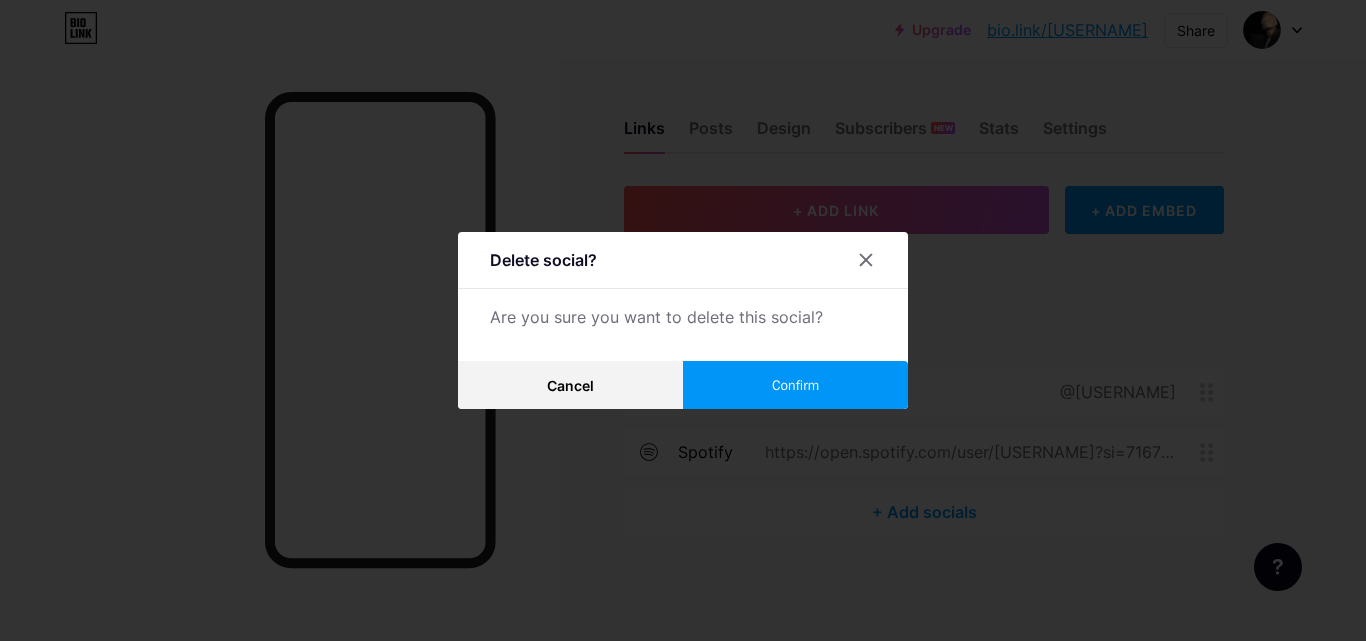 drag, startPoint x: 789, startPoint y: 361, endPoint x: 803, endPoint y: 372, distance: 17.804493 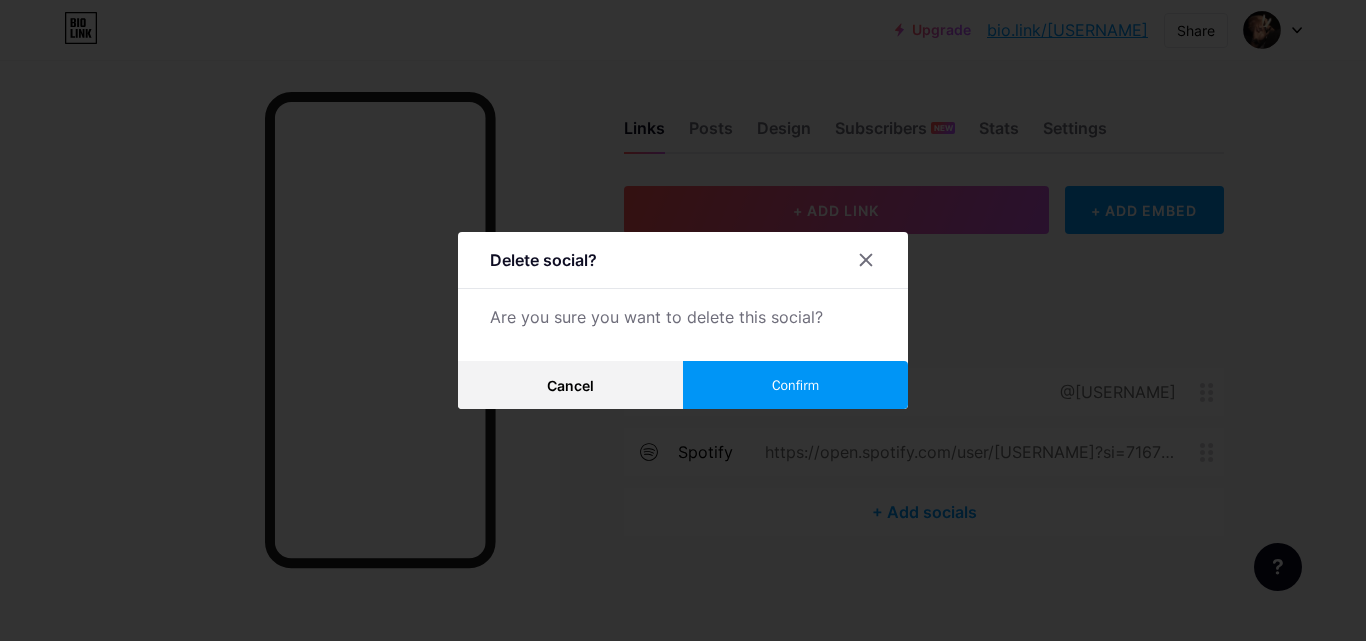 click on "Delete social?       Are you sure you want to delete this social?
Cancel
Confirm" at bounding box center (683, 320) 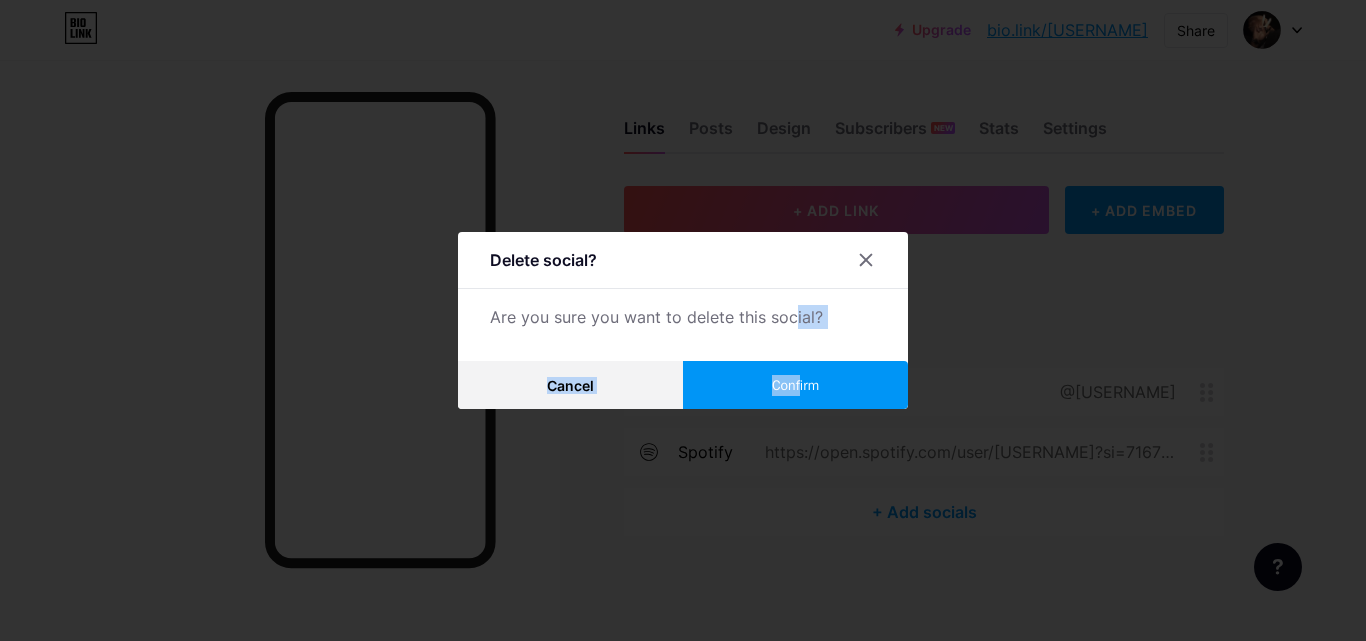drag, startPoint x: 803, startPoint y: 372, endPoint x: 858, endPoint y: 387, distance: 57.00877 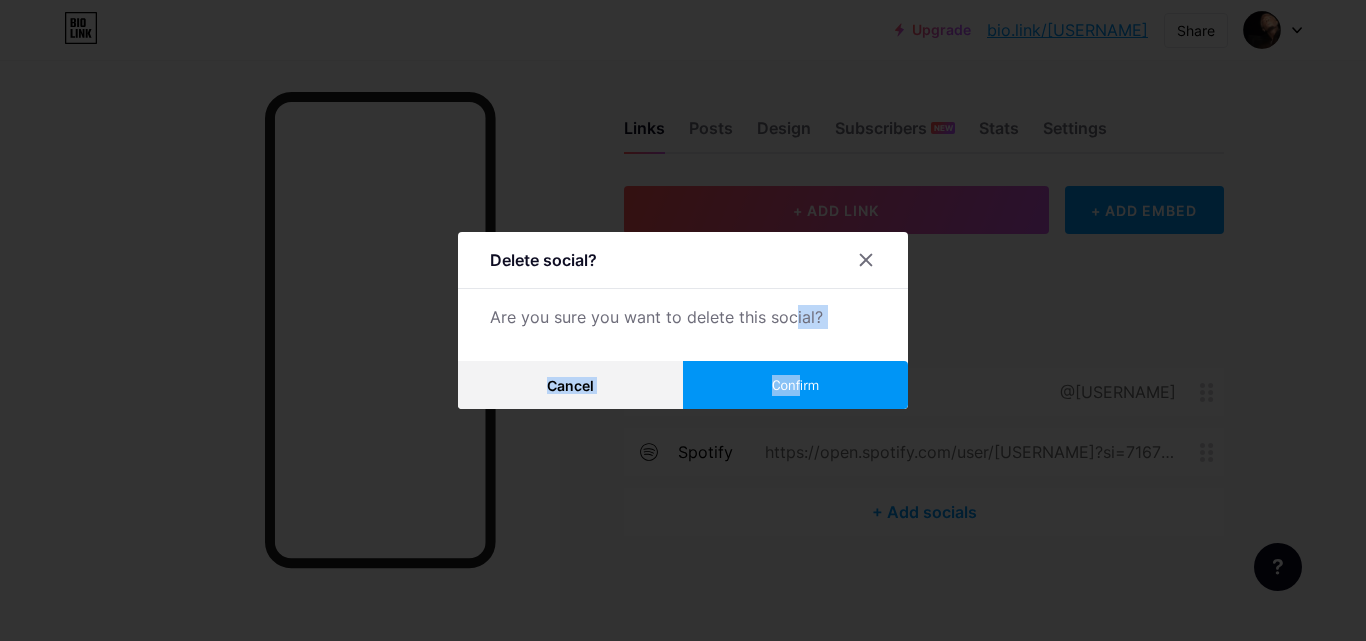 click on "Confirm" at bounding box center [795, 385] 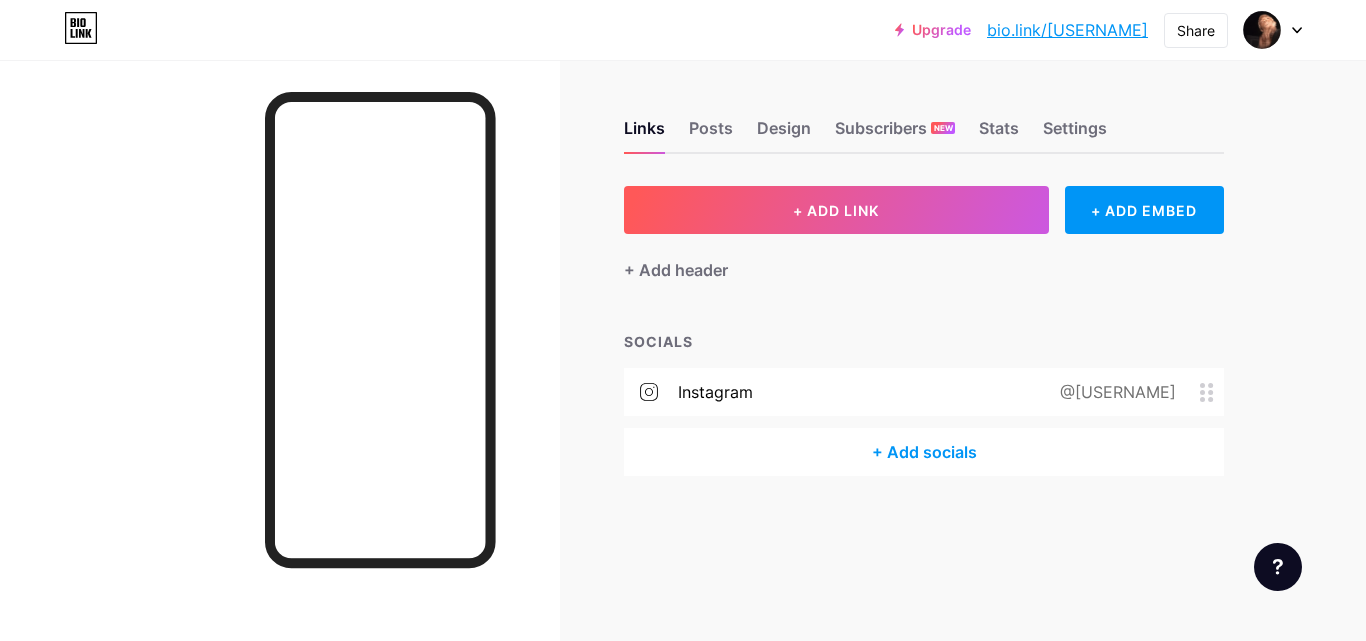 click on "instagram
@[USERNAME]" at bounding box center (924, 392) 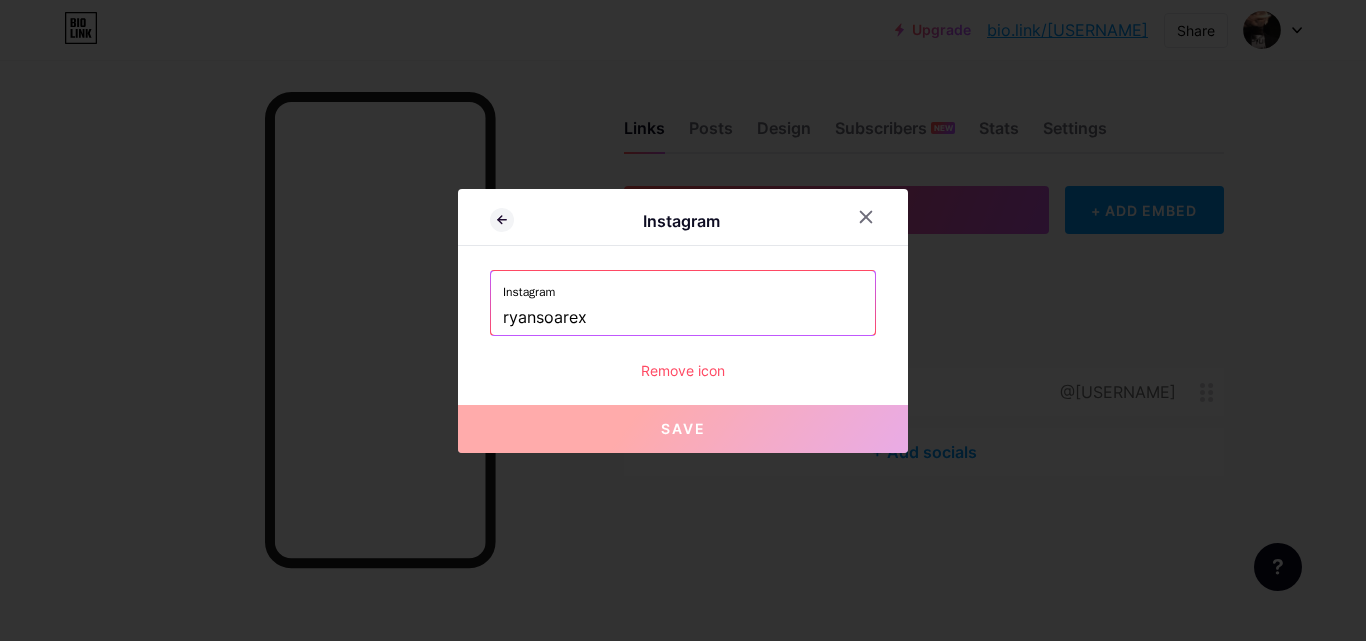 click on "Instagram       Instagram   [USERNAME]
Remove icon
Save" at bounding box center [683, 321] 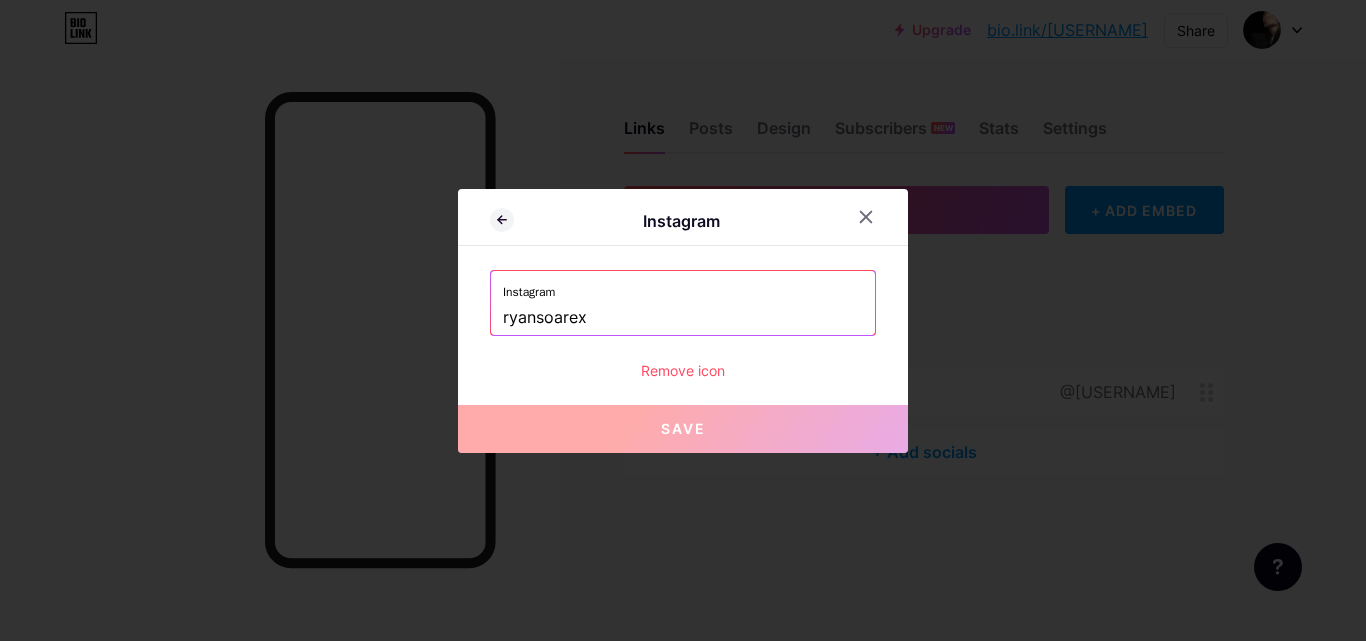 click on "Remove icon" at bounding box center [683, 370] 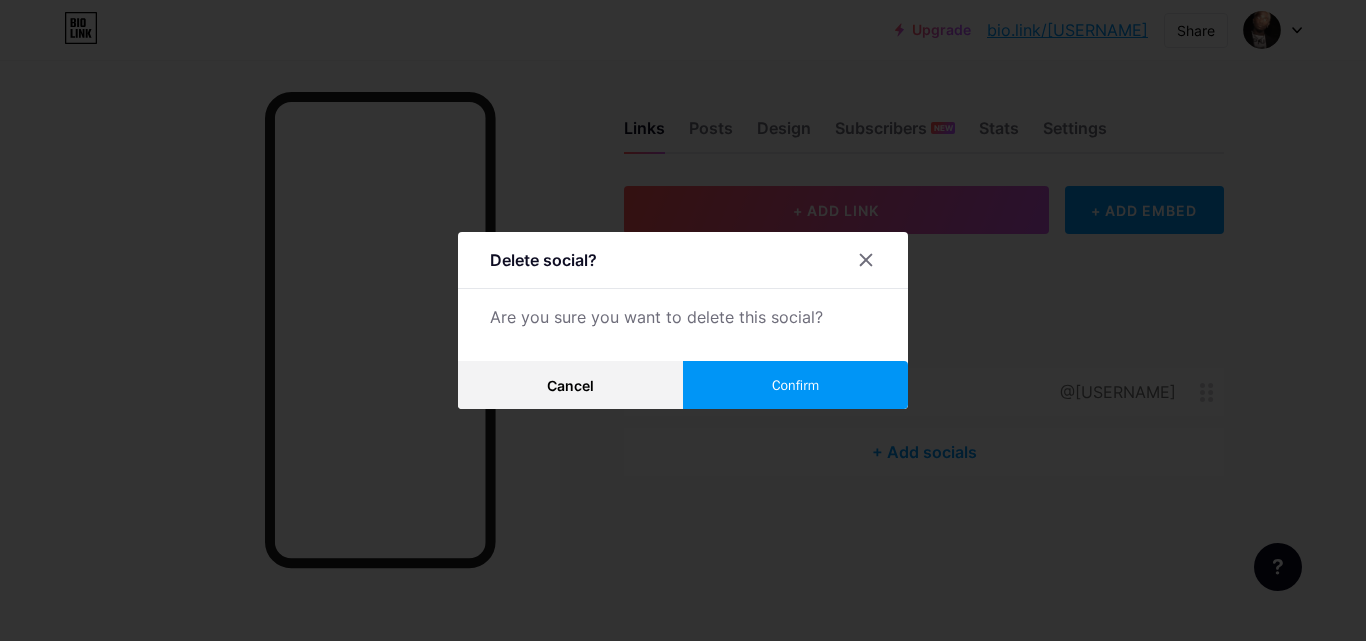drag, startPoint x: 769, startPoint y: 378, endPoint x: 835, endPoint y: 392, distance: 67.46851 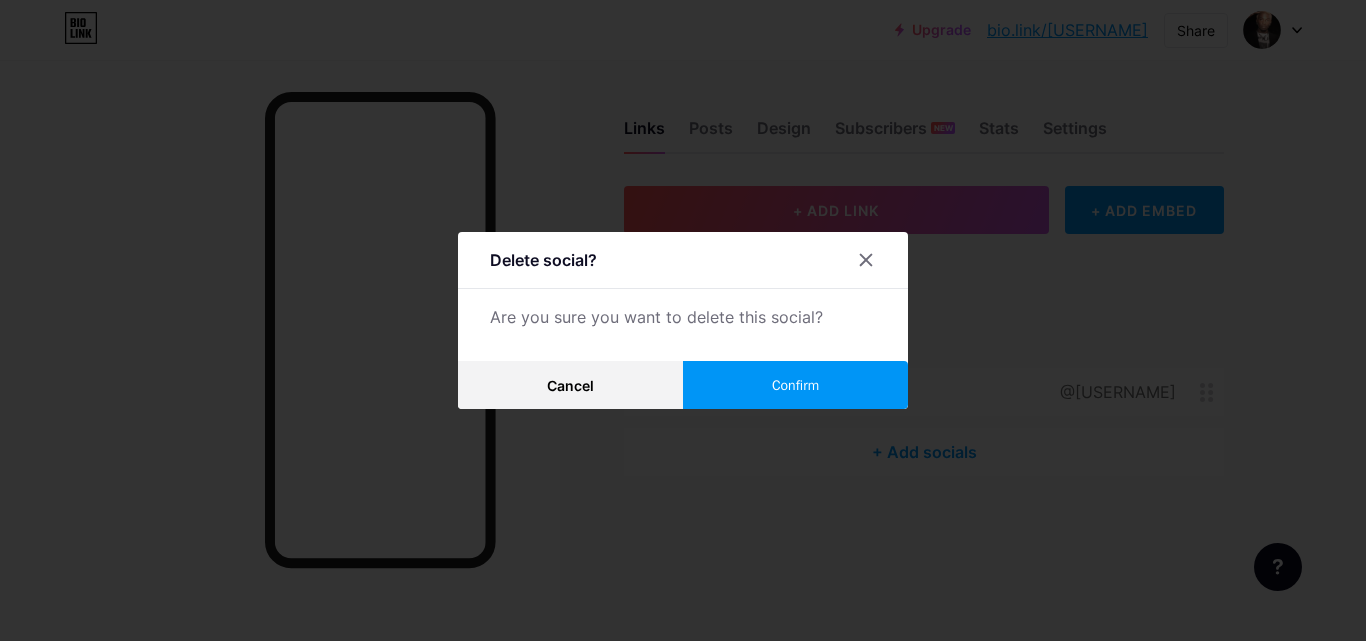 click on "Confirm" at bounding box center [795, 385] 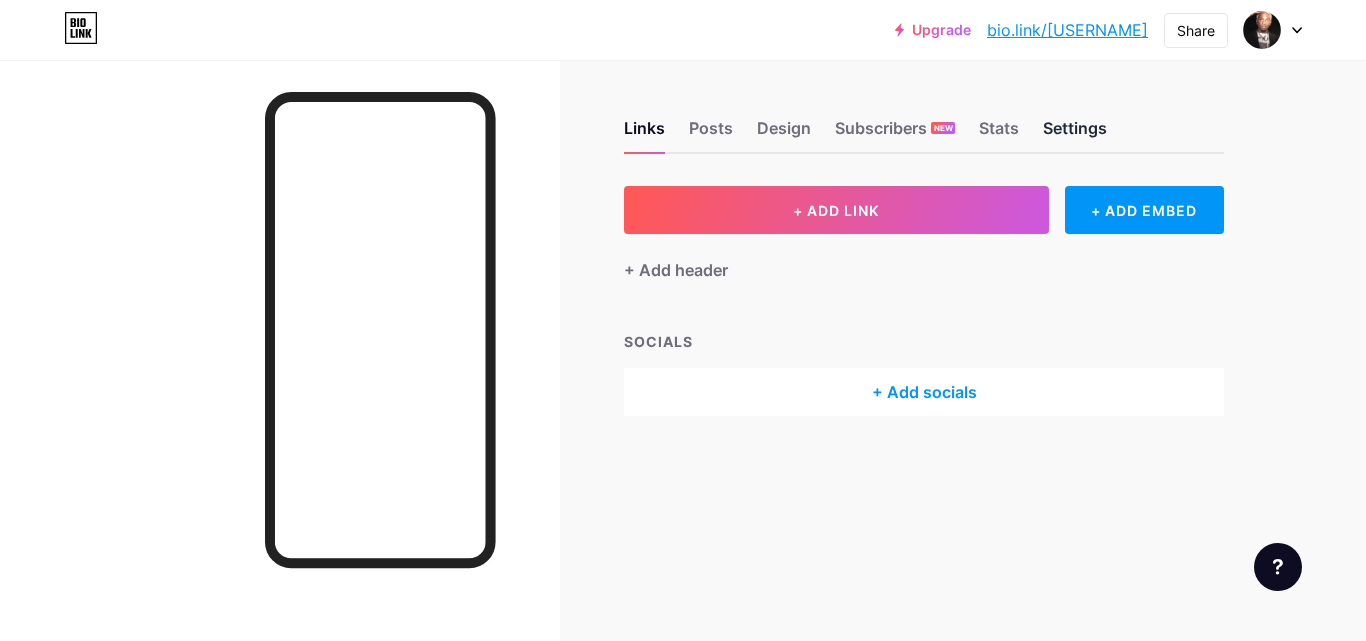click on "Settings" at bounding box center [1075, 134] 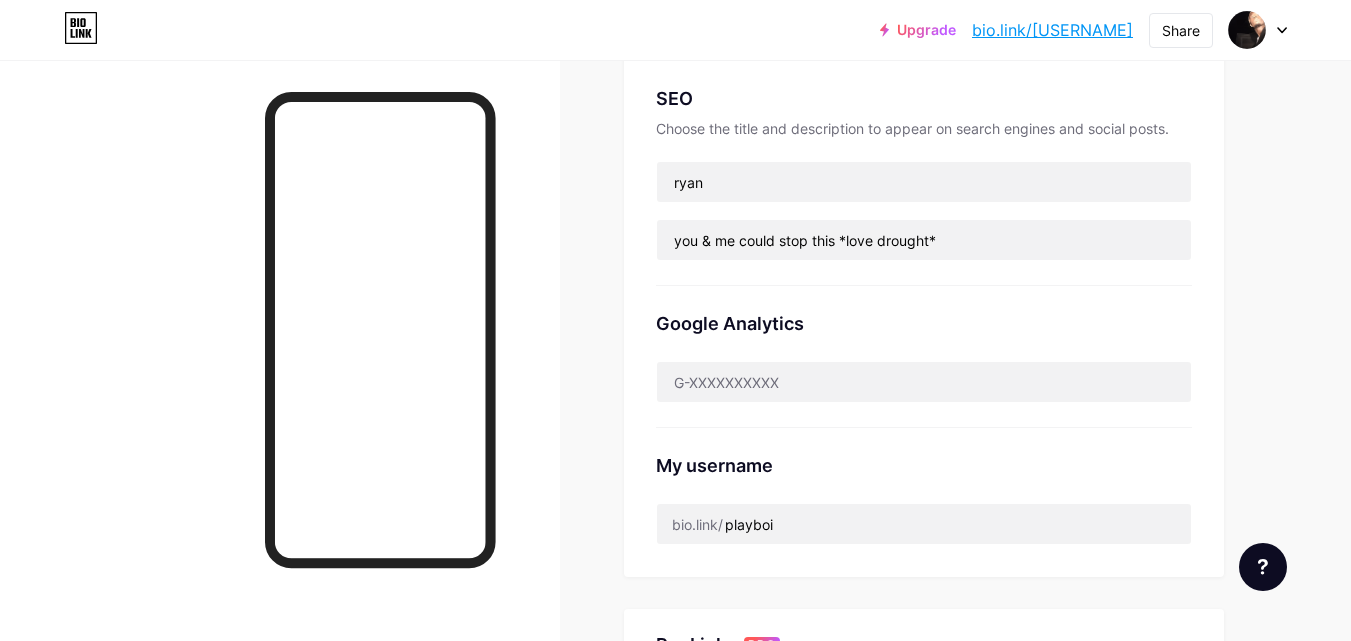 scroll, scrollTop: 500, scrollLeft: 0, axis: vertical 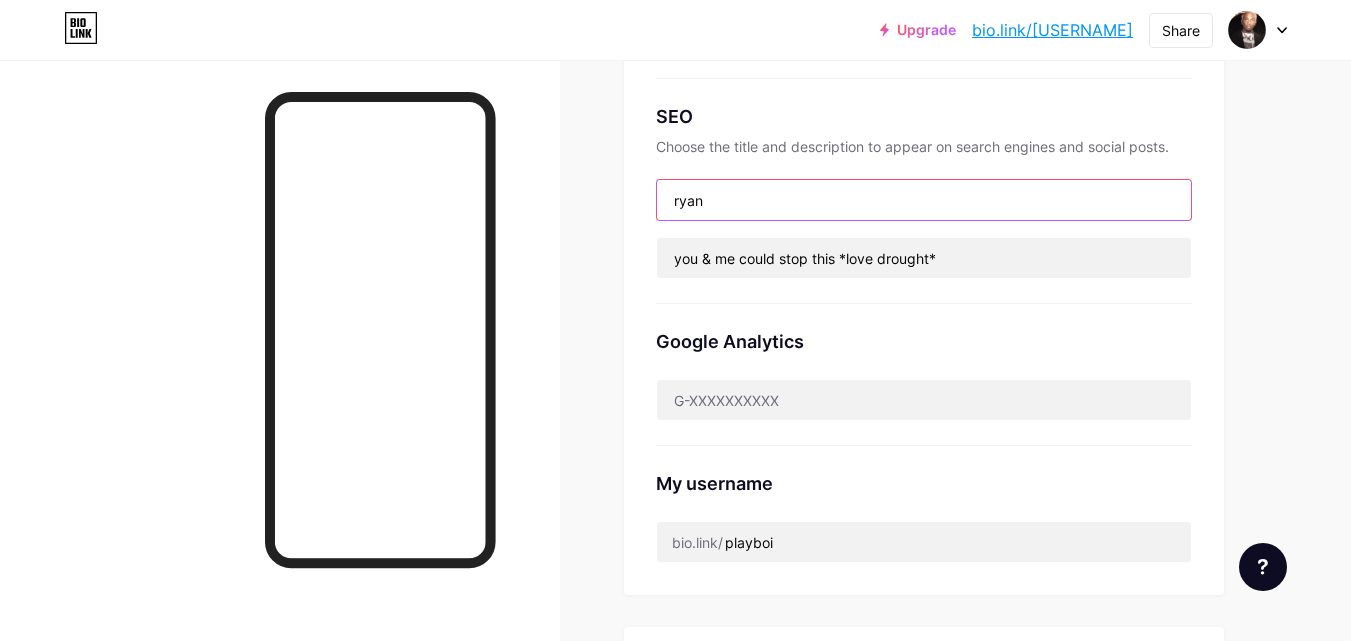 click on "ryan" at bounding box center [924, 200] 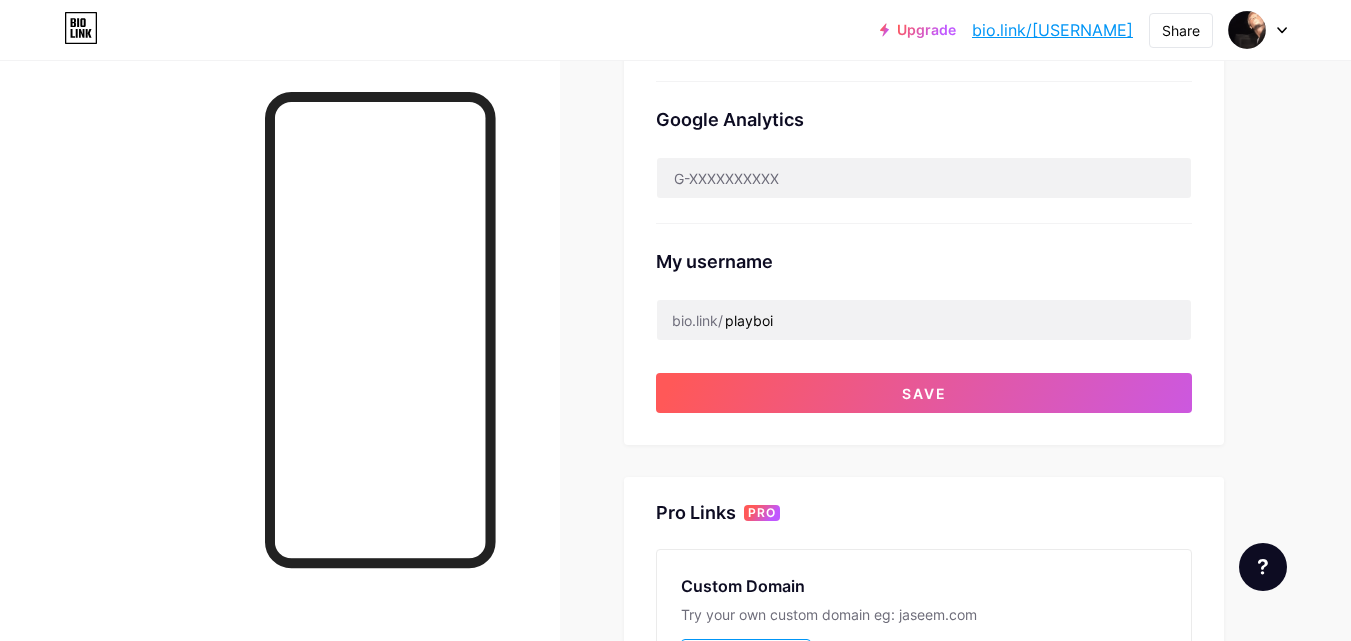 scroll, scrollTop: 800, scrollLeft: 0, axis: vertical 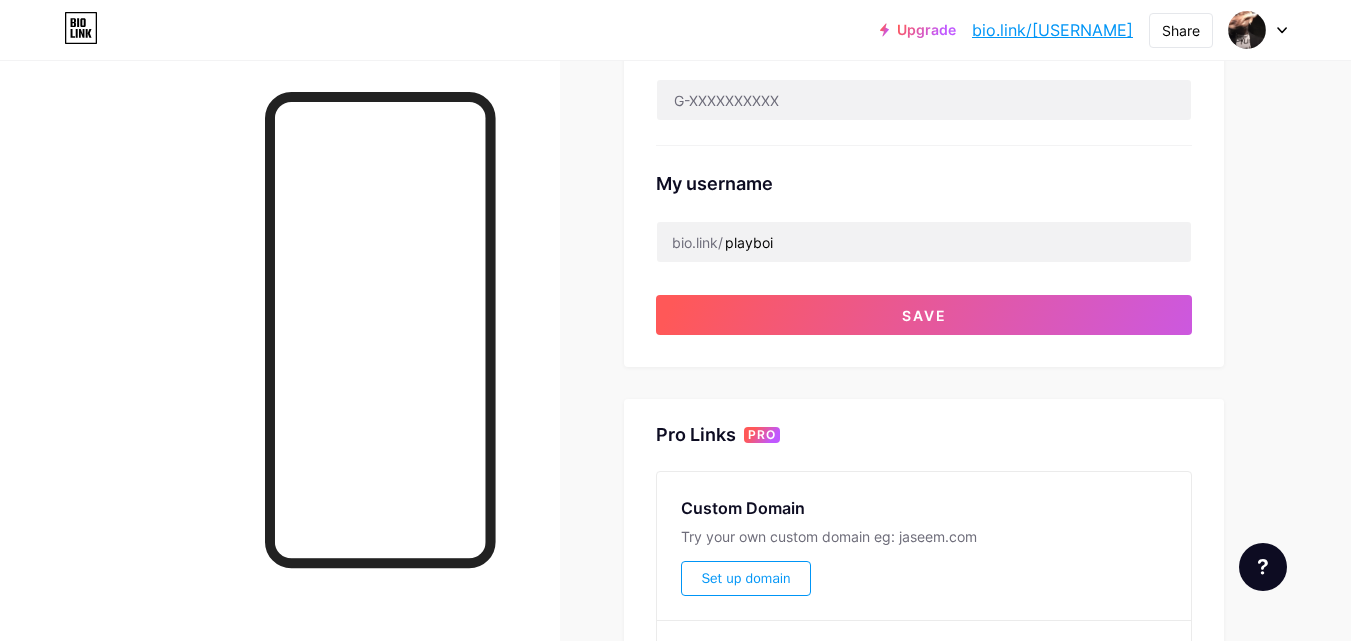 type on "kai" 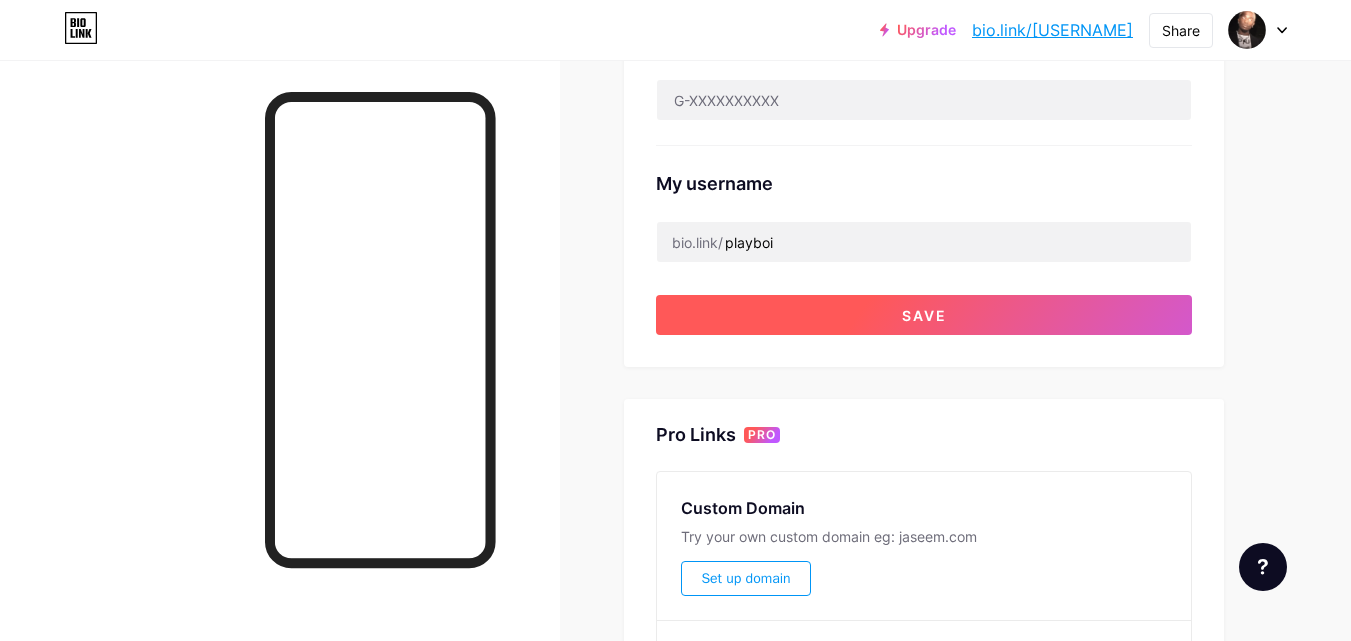 click on "Preferred link   This is an aesthetic choice. Both links are usable.
bio.link/ [USERNAME]       [USERNAME] .bio.link
NSFW warning       Show a warning before displaying your page.   Show verified checkmark       Display a blue verification checkmark on your page.   SEO   Choose the title and description to appear on search engines and social posts.   [USERNAME]     you & me could stop this *love drought*     Google Analytics       My username   bio.link/   [USERNAME]         Save" at bounding box center (924, -124) 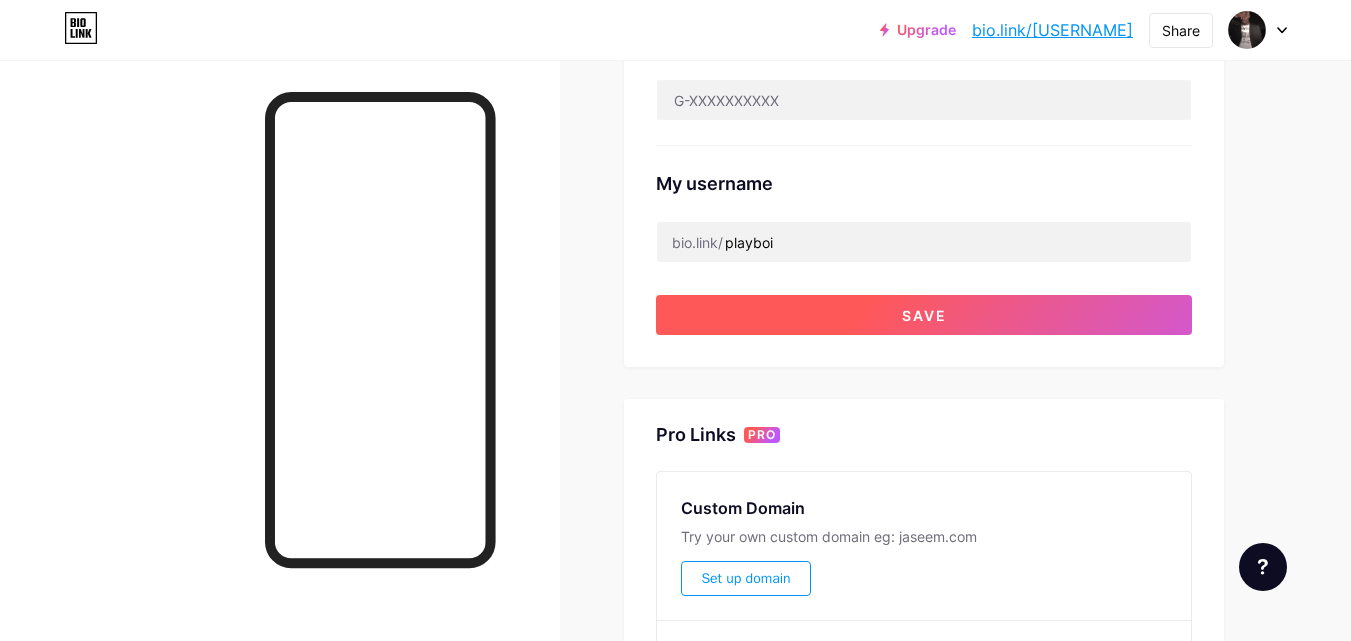 click on "Save" at bounding box center [924, 315] 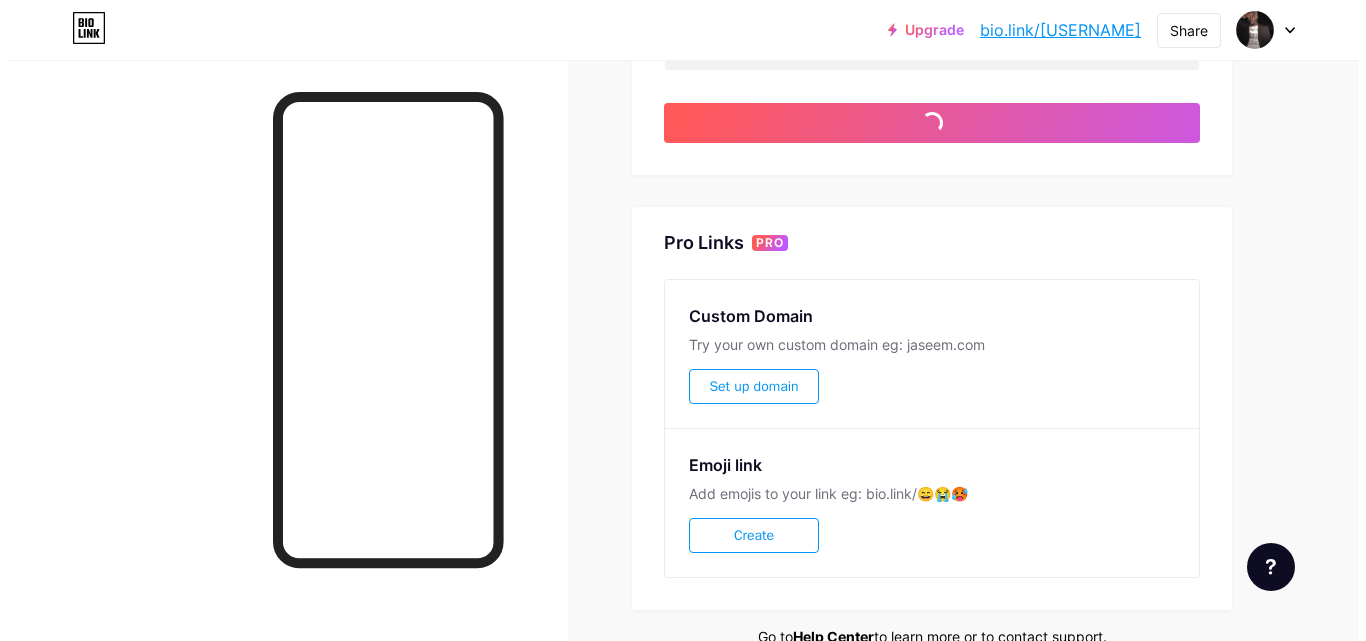 scroll, scrollTop: 1000, scrollLeft: 0, axis: vertical 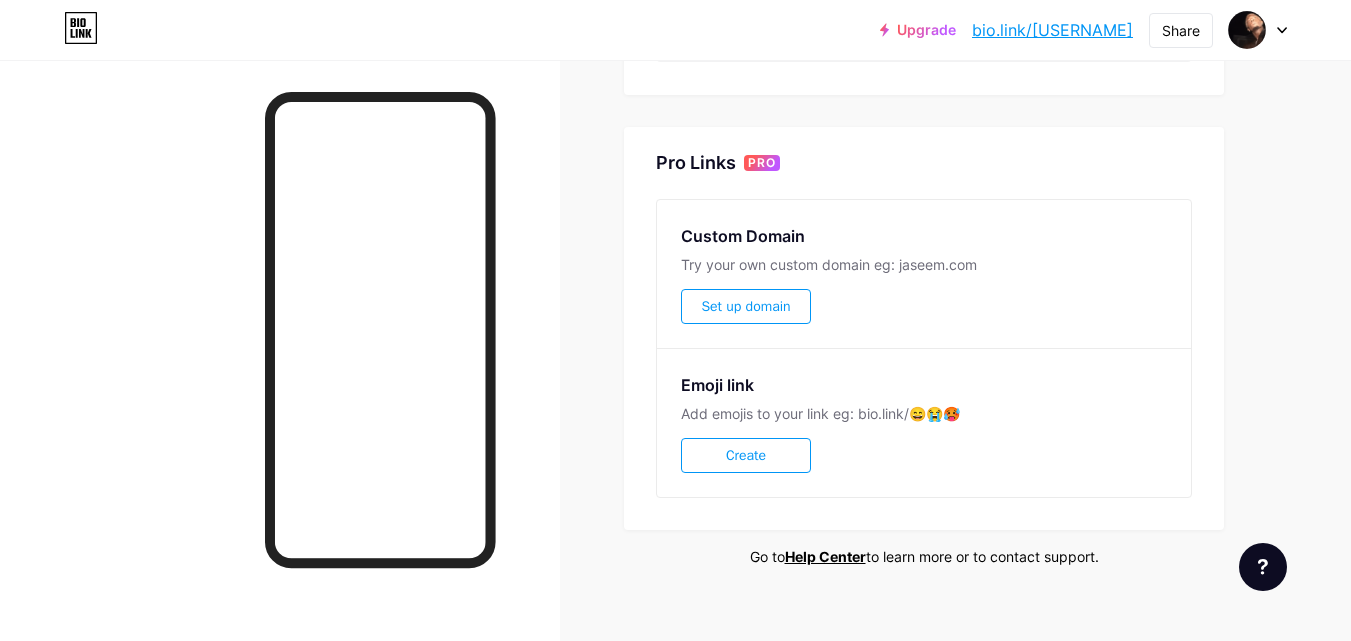 click on "Set
up domain" at bounding box center [746, 306] 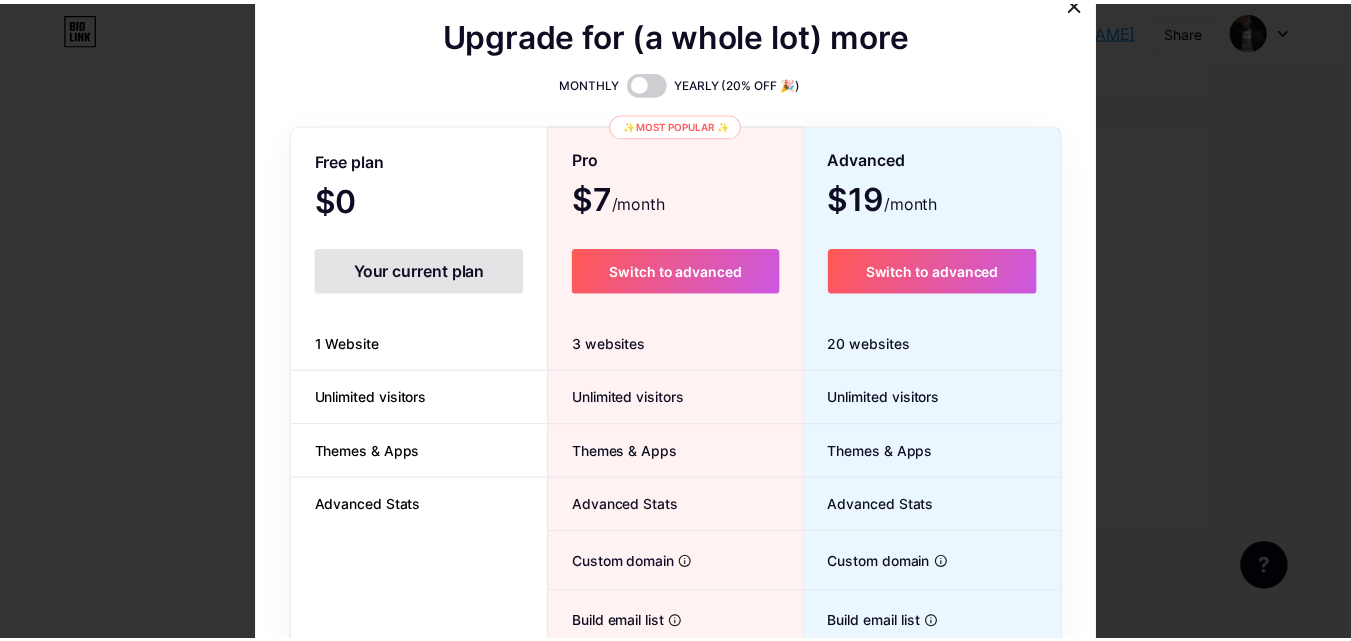 scroll, scrollTop: 0, scrollLeft: 0, axis: both 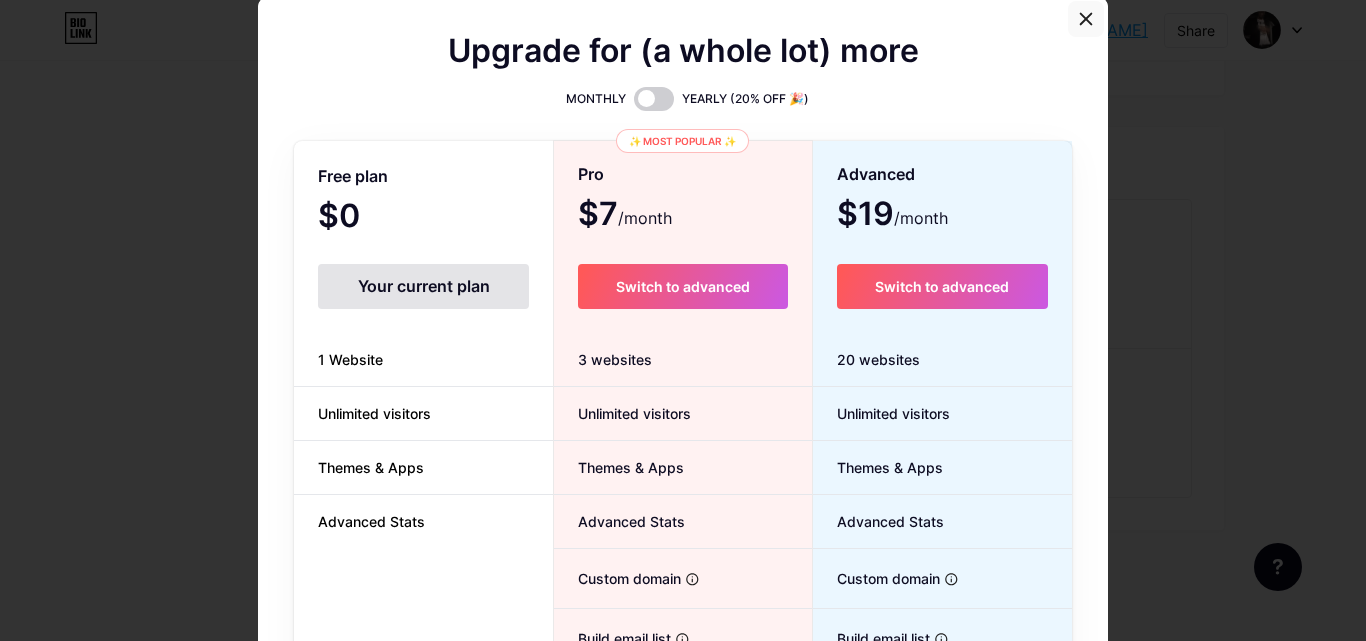 click at bounding box center [1086, 19] 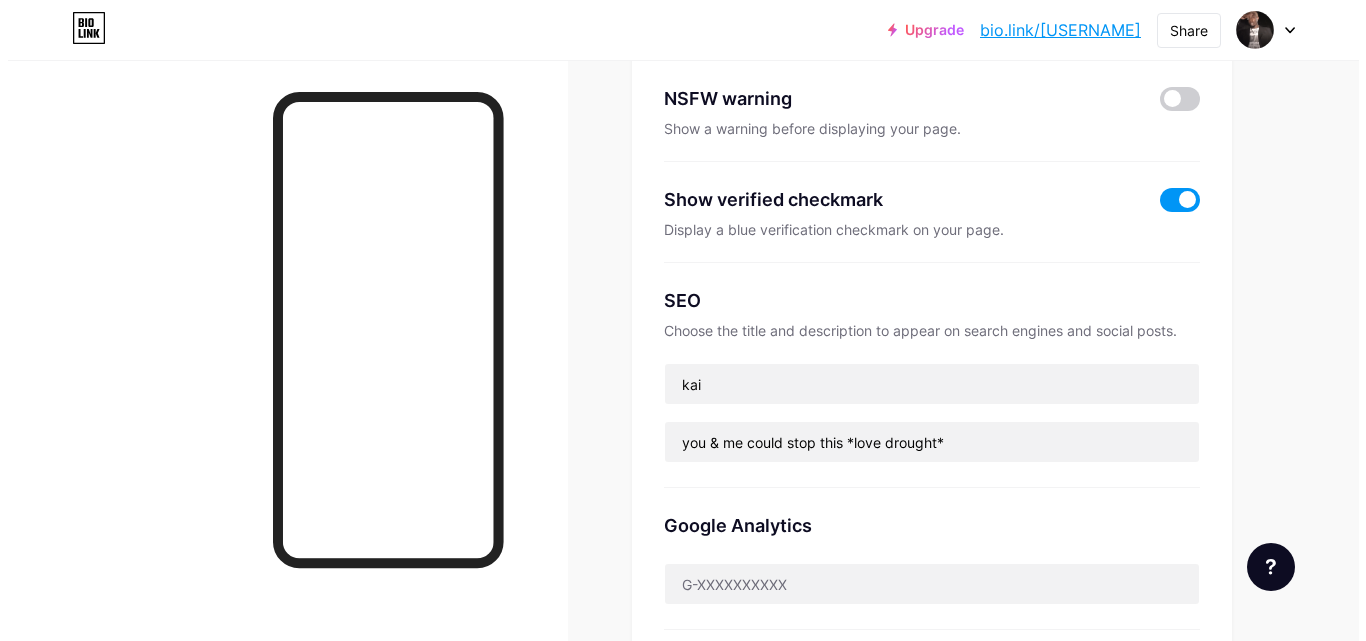 scroll, scrollTop: 0, scrollLeft: 0, axis: both 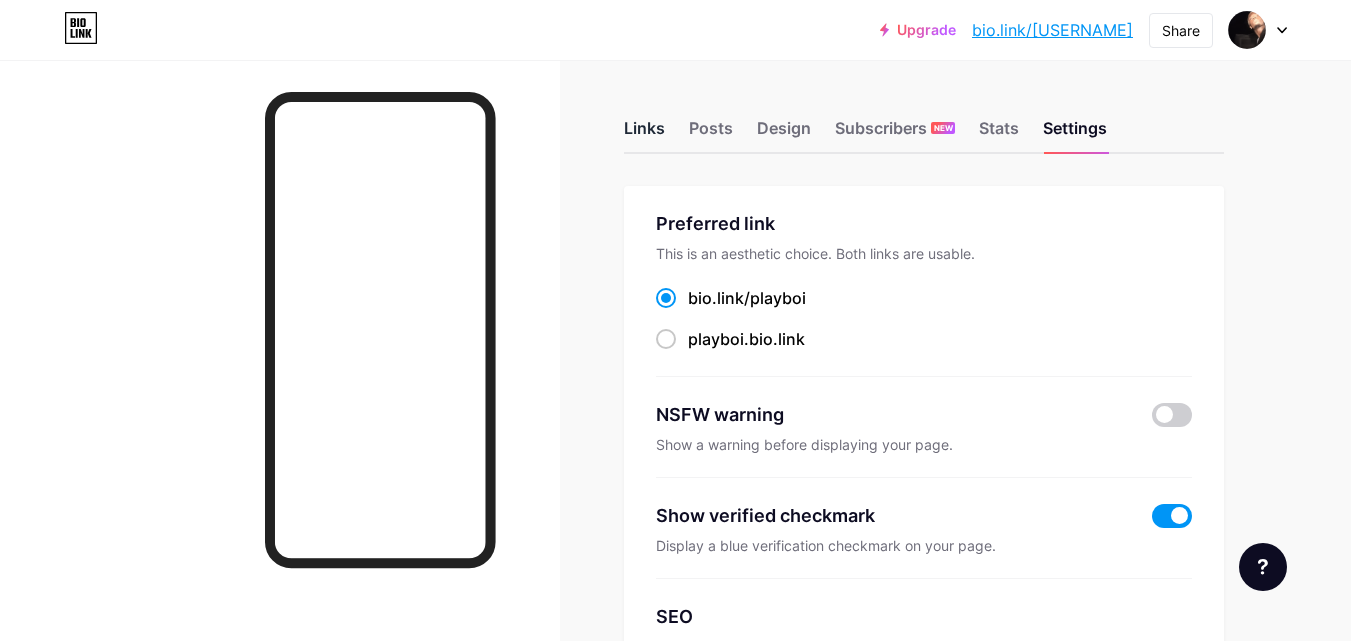 click on "Links" at bounding box center (644, 134) 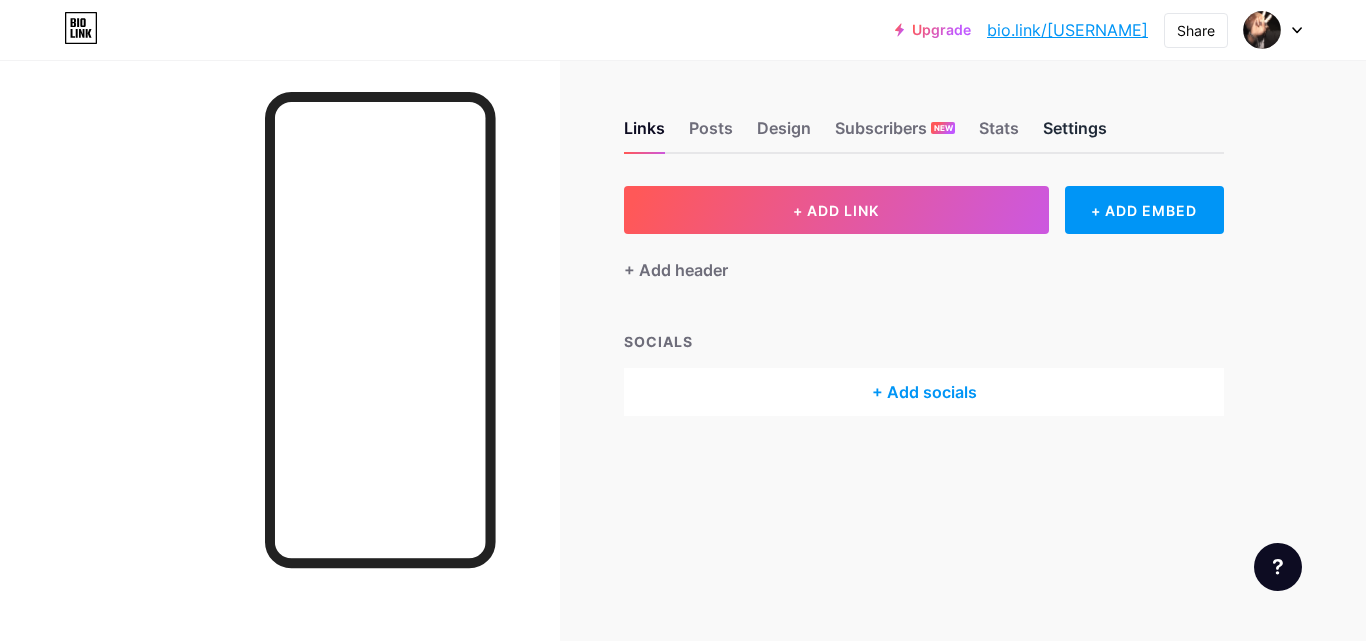 click on "Settings" at bounding box center (1075, 134) 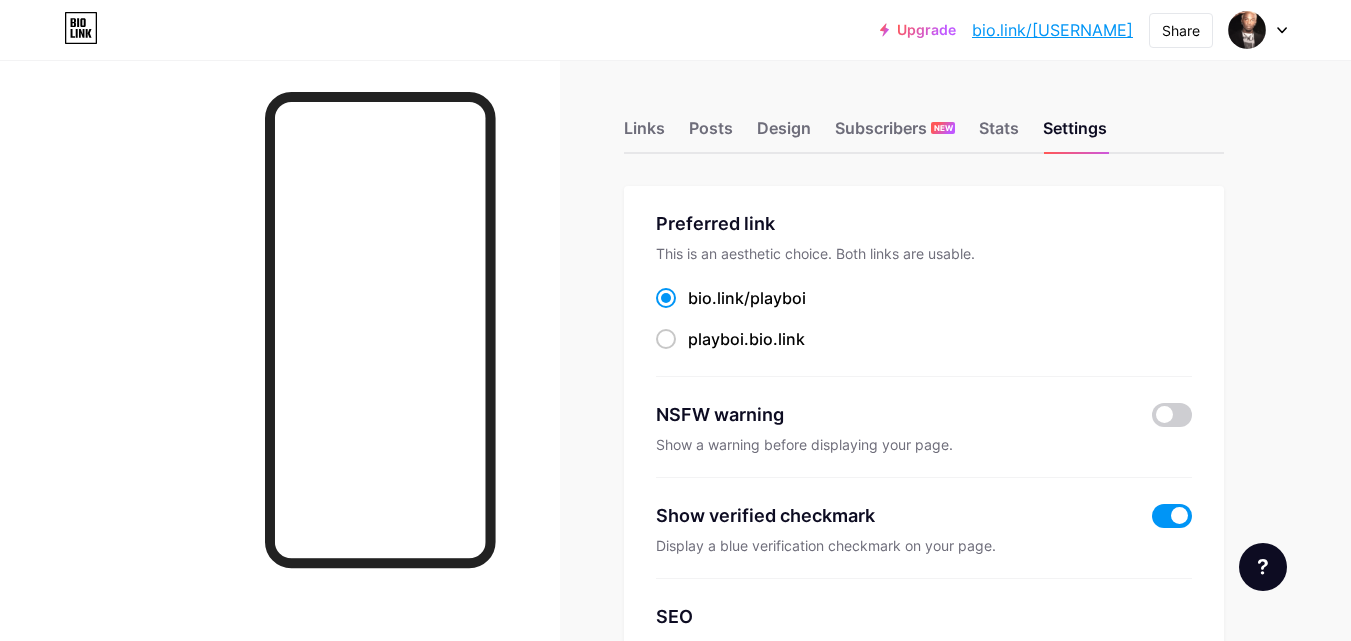 click on "Links
Posts
Design
Subscribers
NEW
Stats
Settings     Preferred link   This is an aesthetic choice. Both links are usable.
bio.link/ [USERNAME]       [USERNAME] .bio.link
NSFW warning       Show a warning before displaying your page.   Show verified checkmark       Display a blue verification checkmark on your page.   SEO   Choose the title and description to appear on search engines and social posts.   [USERNAME]     you & me could stop this *love drought*     Google Analytics       My username   bio.link/   [USERNAME]           Pro Links   PRO   Custom Domain   Try your own custom domain eg: jaseem.com   Set
up domain             Emoji link   Add emojis to your link eg: bio.link/😄😭🥵   Create
Go to  Help Center  to learn more or to contact support.   Changes saved           Feature requests             Help center         Contact support" at bounding box center [654, 863] 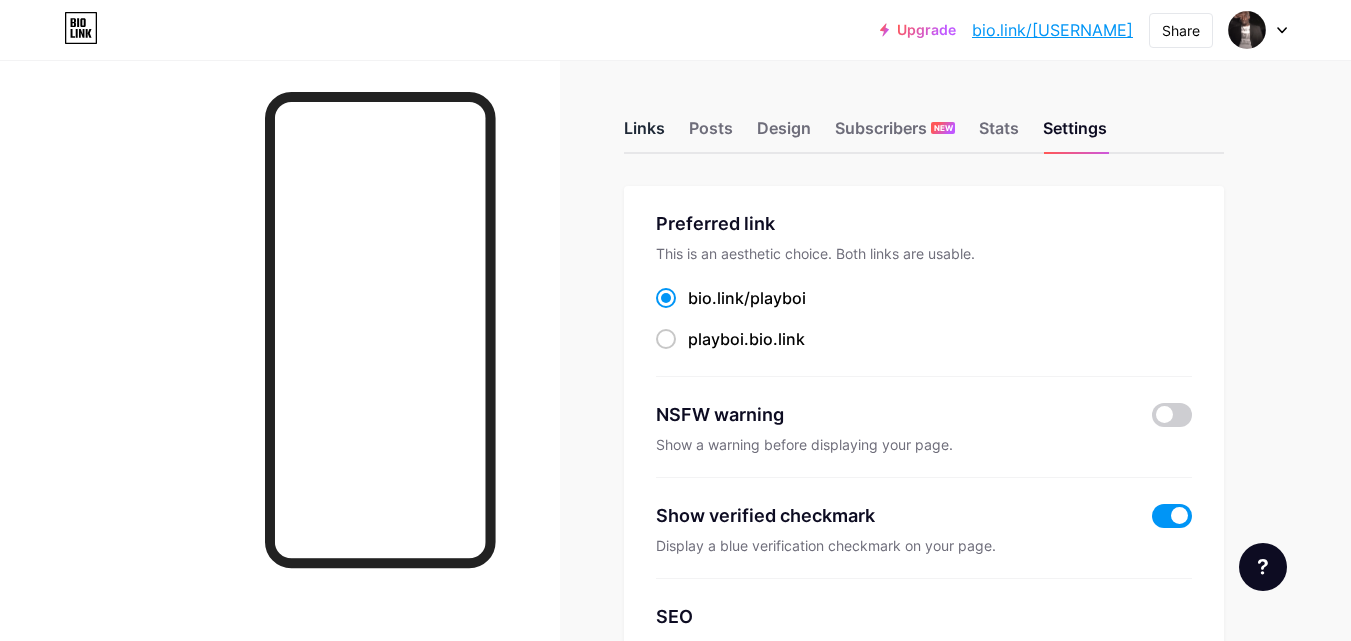 click on "Links" at bounding box center [644, 134] 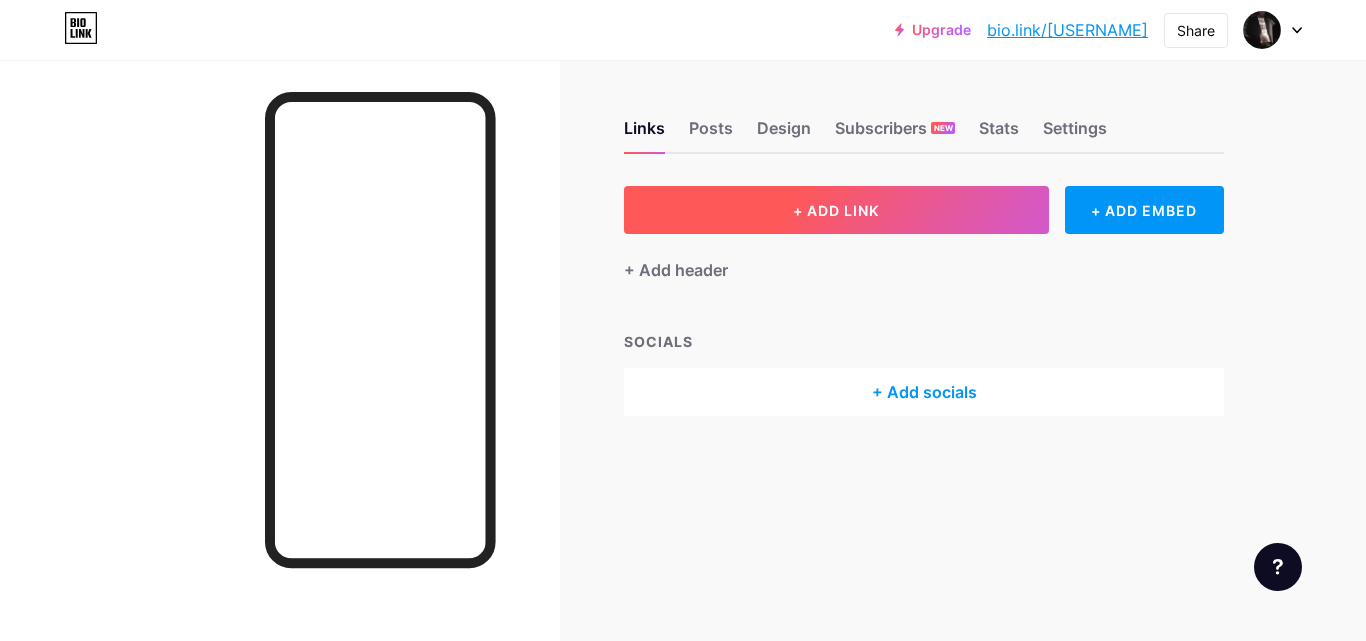 click on "+ ADD LINK" at bounding box center [836, 210] 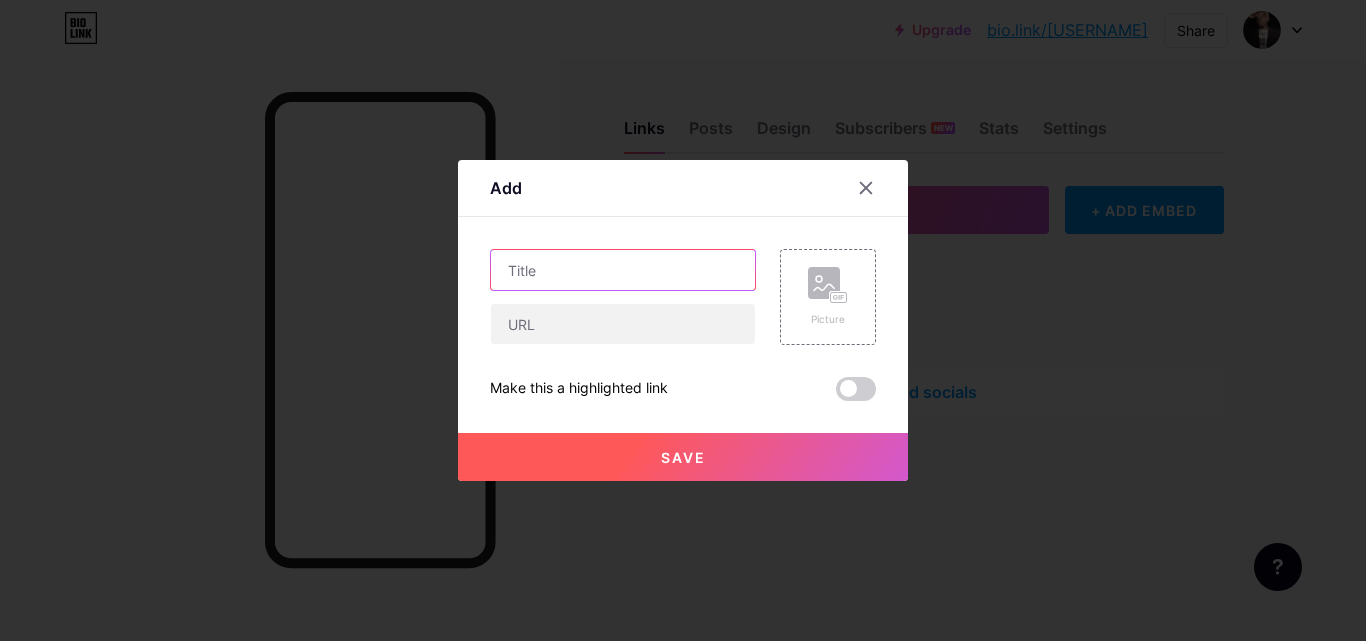 click at bounding box center (623, 270) 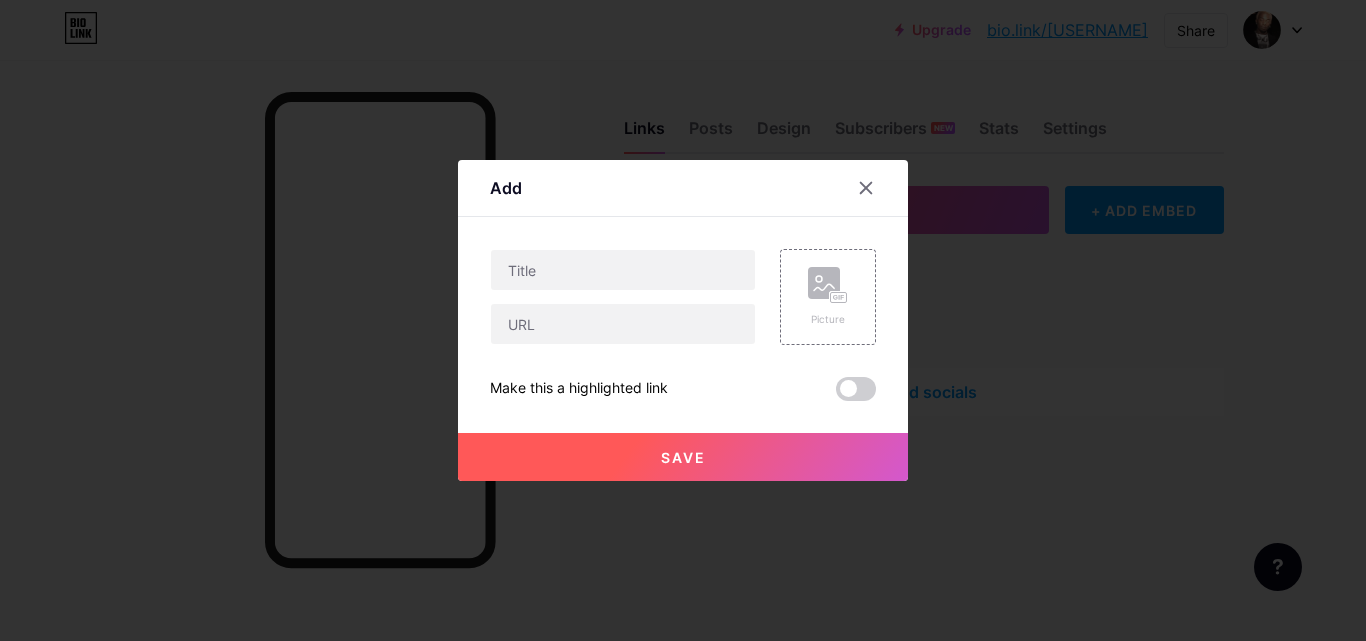 click at bounding box center [683, 320] 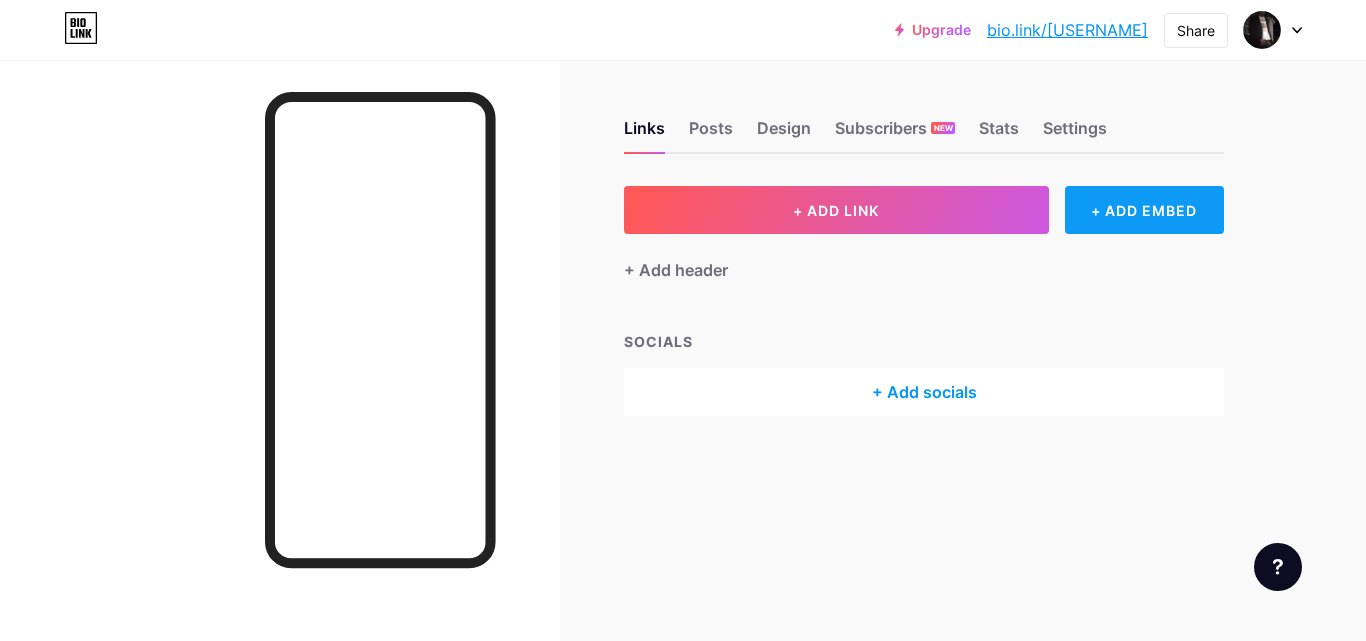 click on "+ ADD EMBED" at bounding box center (1144, 210) 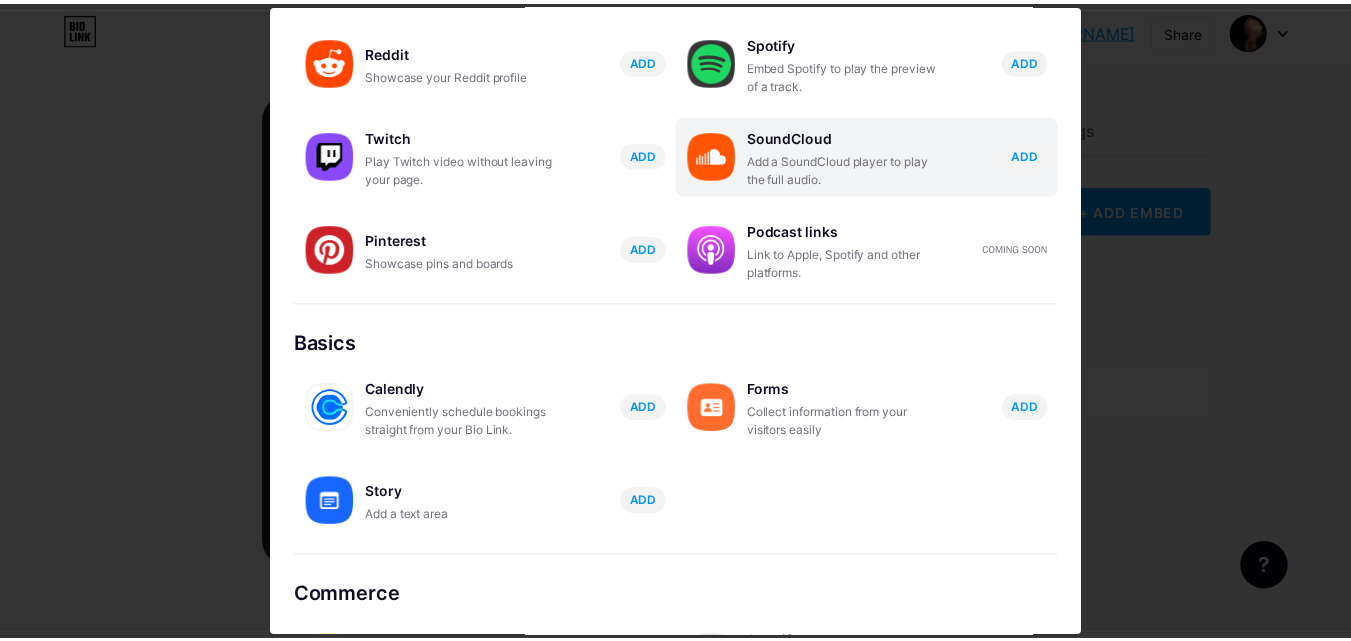 scroll, scrollTop: 0, scrollLeft: 0, axis: both 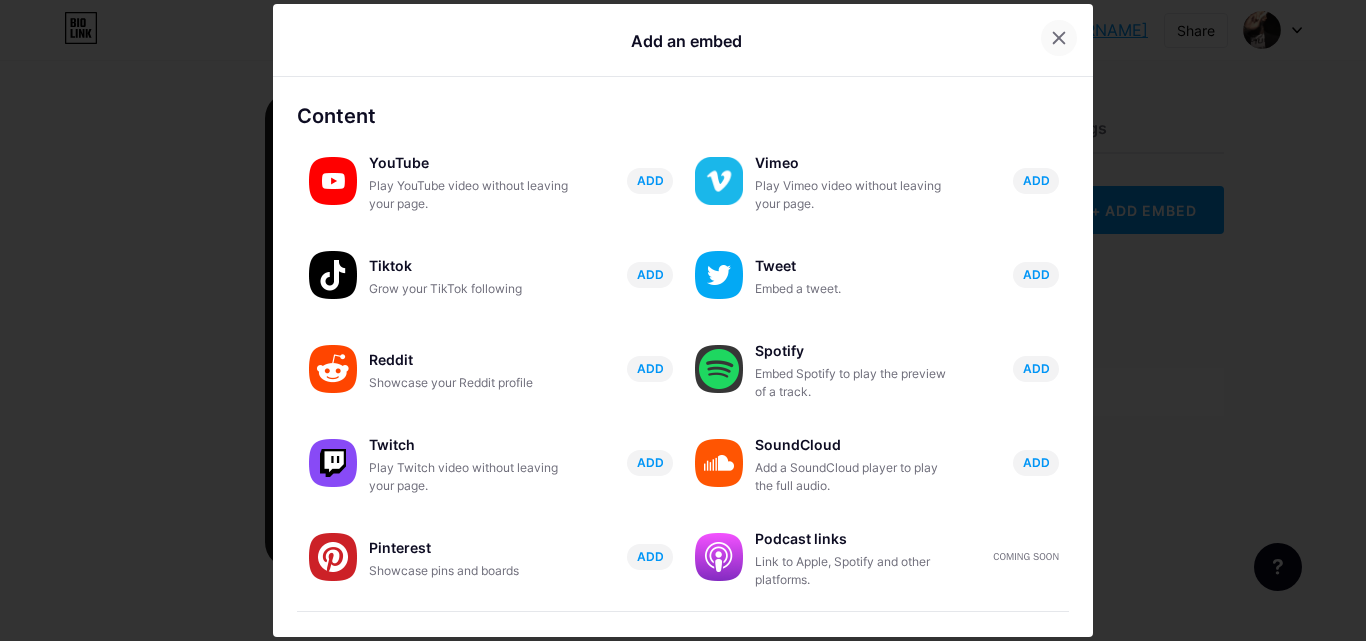 drag, startPoint x: 1042, startPoint y: 40, endPoint x: 1053, endPoint y: 40, distance: 11 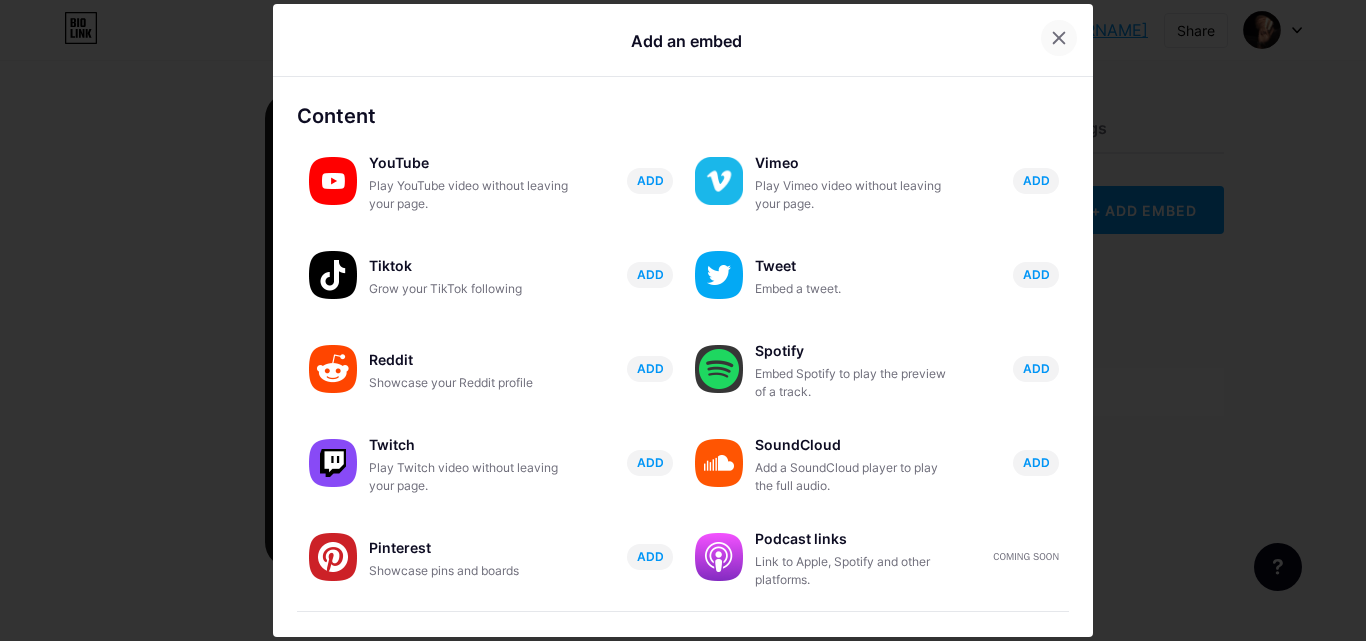click 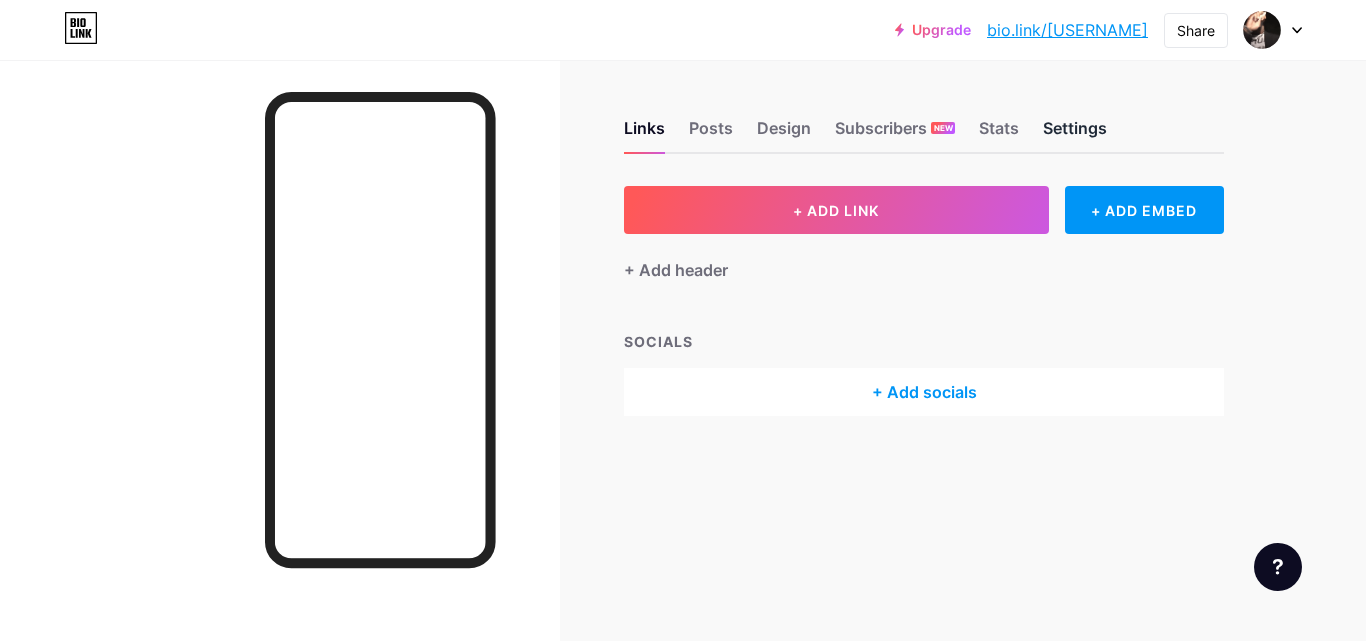 click on "Settings" at bounding box center (1075, 134) 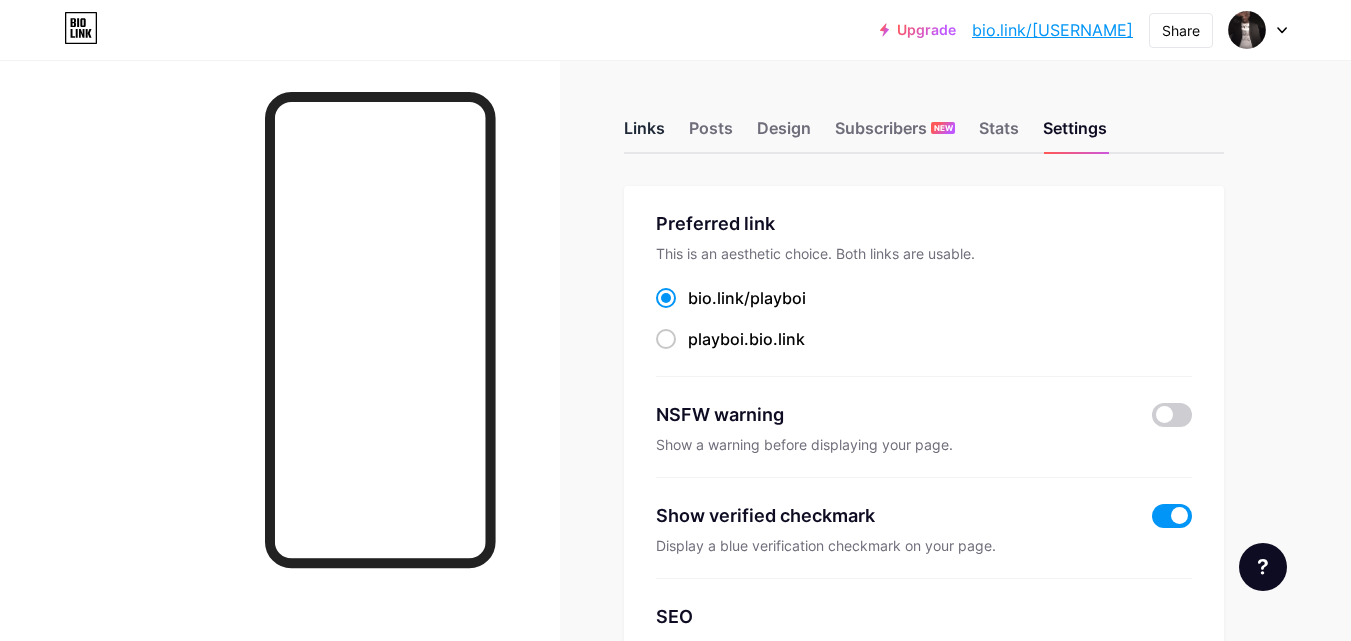 click on "Links" at bounding box center [644, 134] 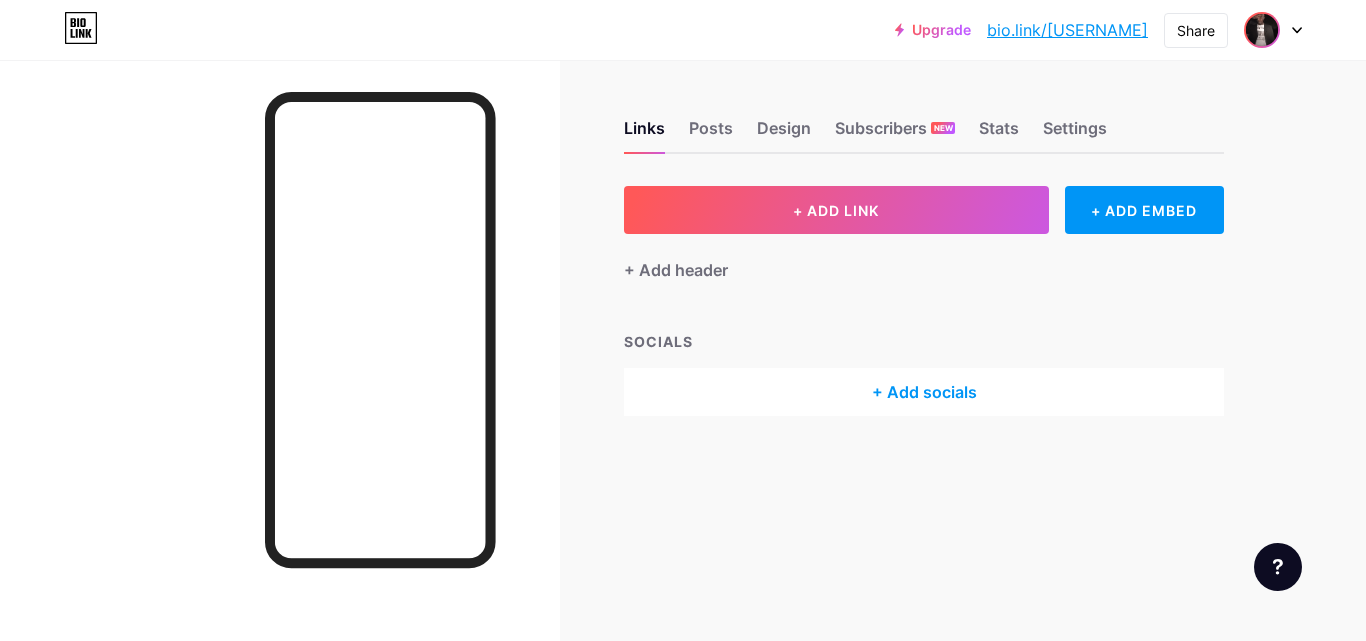 click at bounding box center [1262, 30] 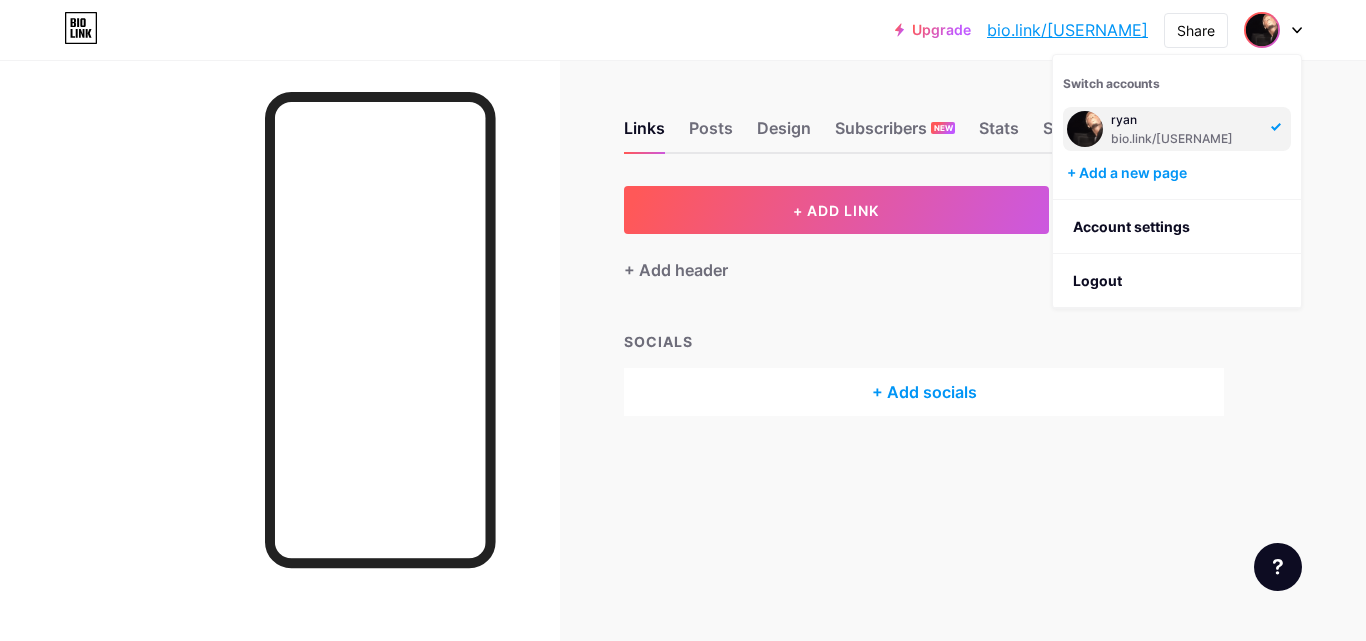 drag, startPoint x: 891, startPoint y: 286, endPoint x: 874, endPoint y: 273, distance: 21.400934 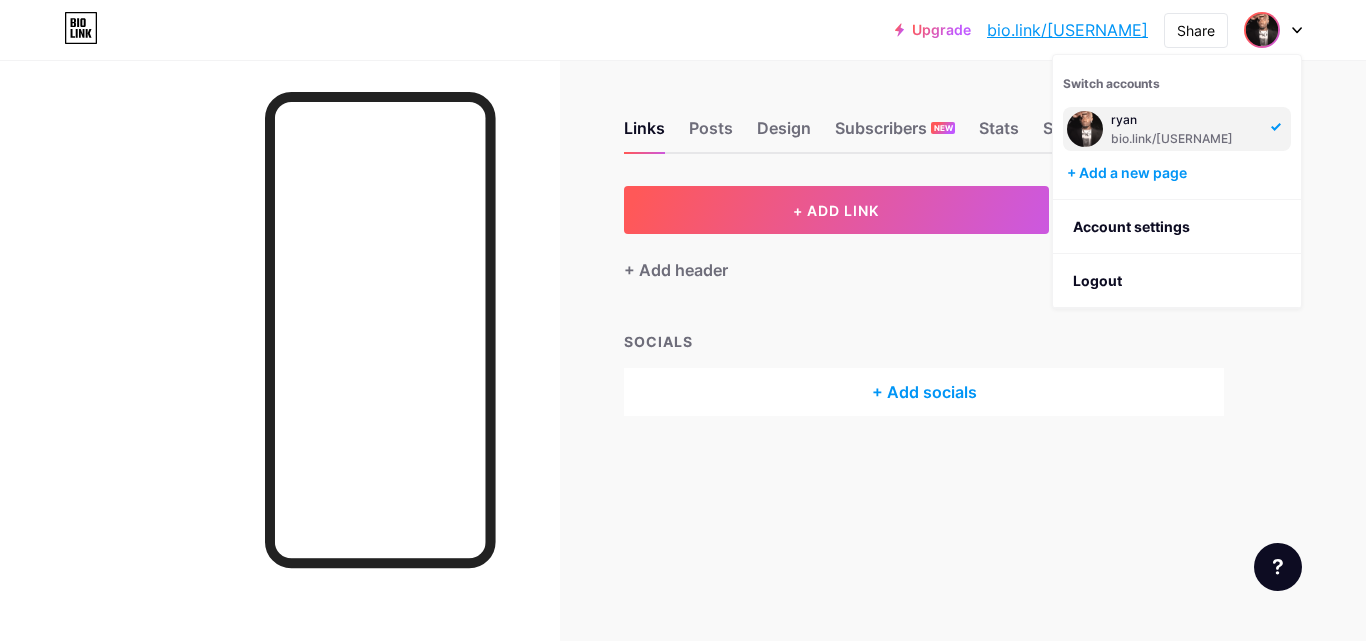 click on "+ ADD LINK     + ADD EMBED
+ Add header     SOCIALS     + Add socials" at bounding box center (924, 301) 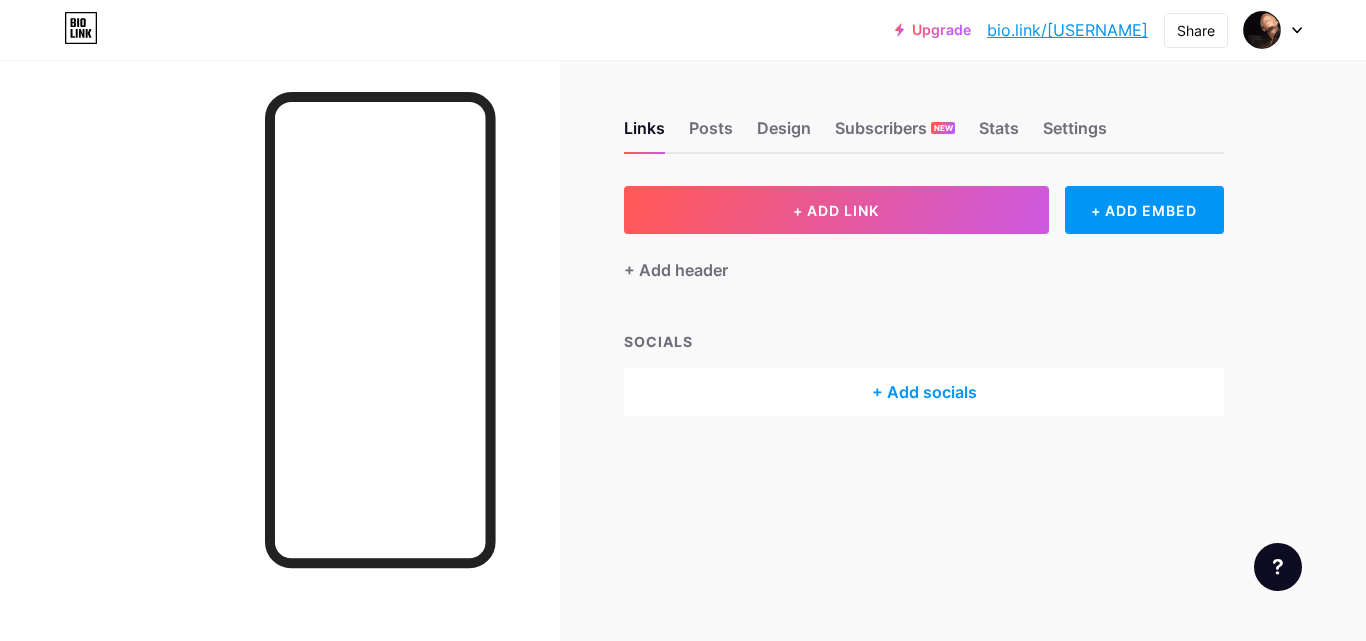 click on "Links
Posts
Design
Subscribers
NEW
Stats
Settings" at bounding box center (924, 119) 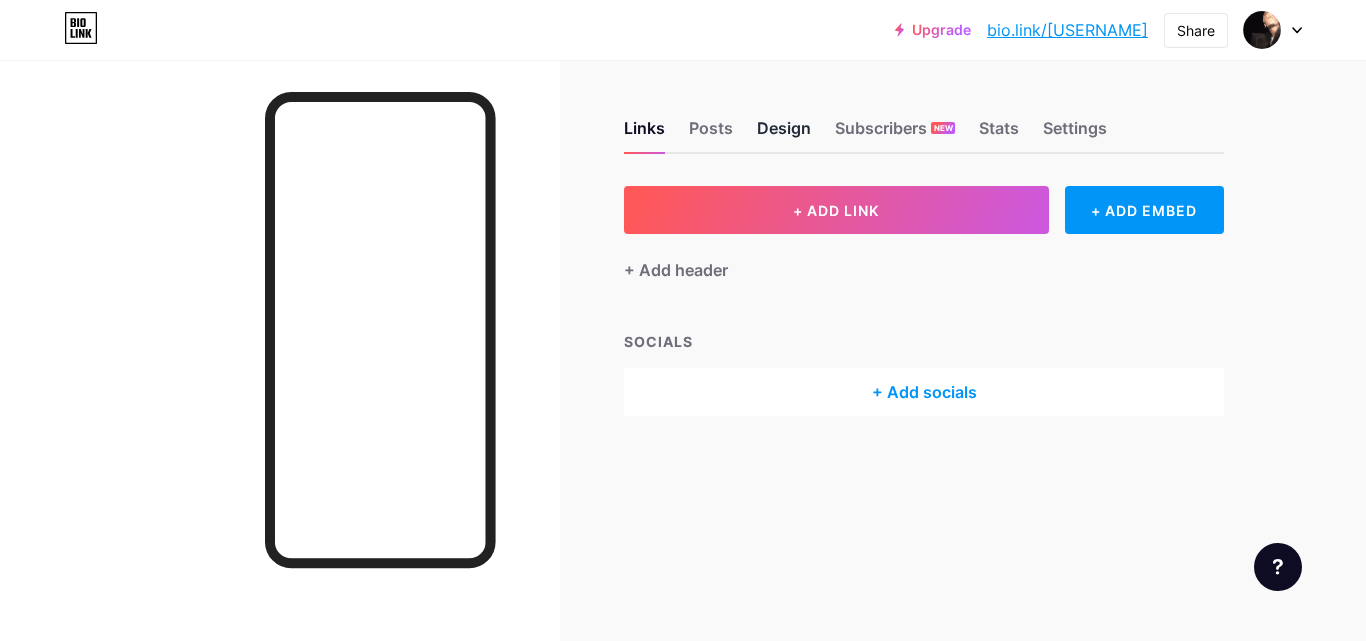 click on "Design" at bounding box center (784, 134) 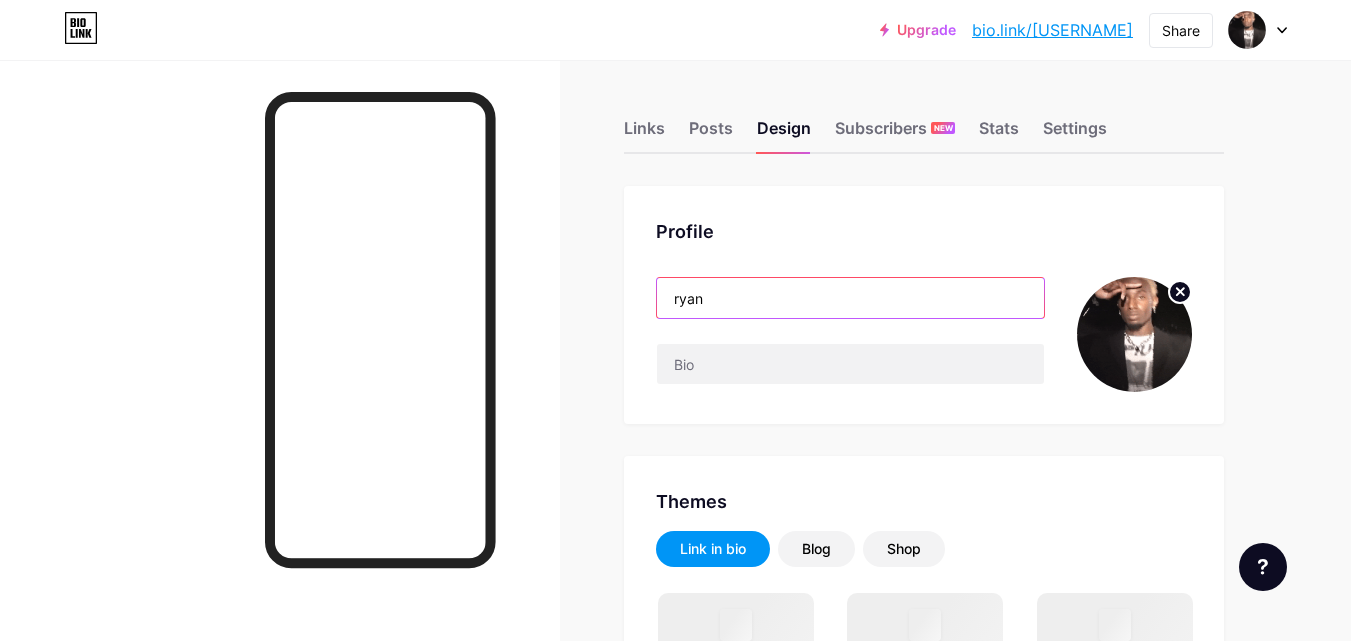 click on "ryan" at bounding box center (850, 298) 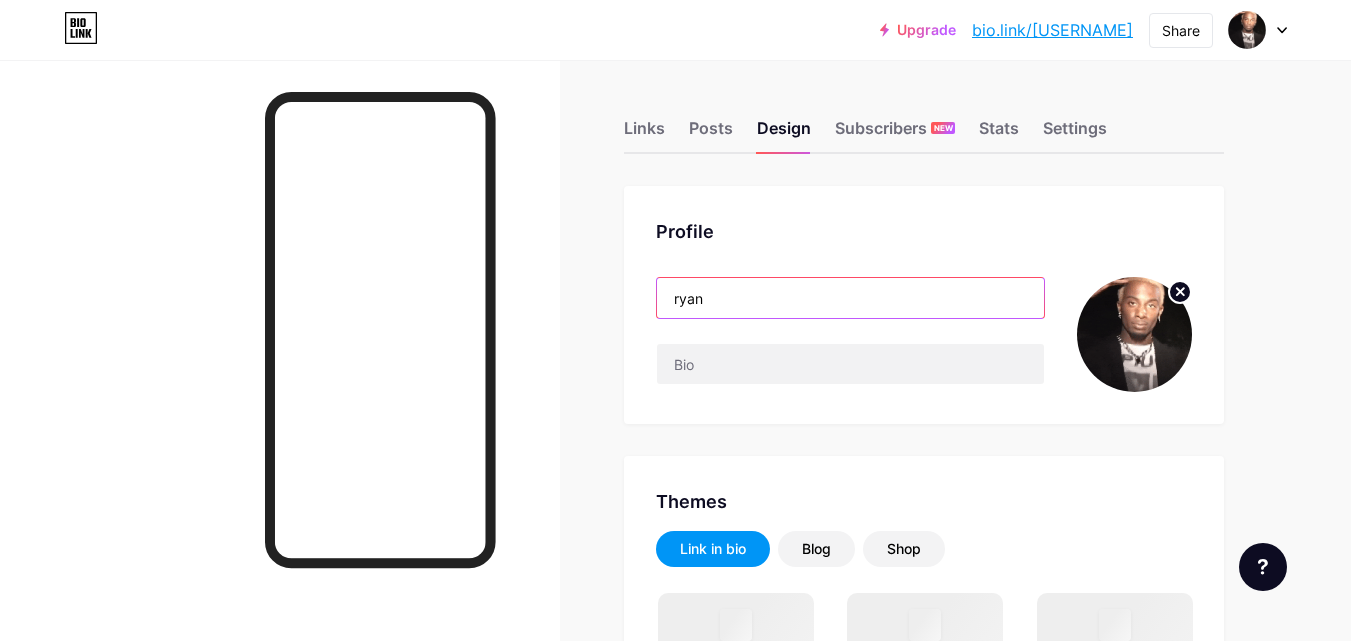 click on "ryan" at bounding box center (850, 298) 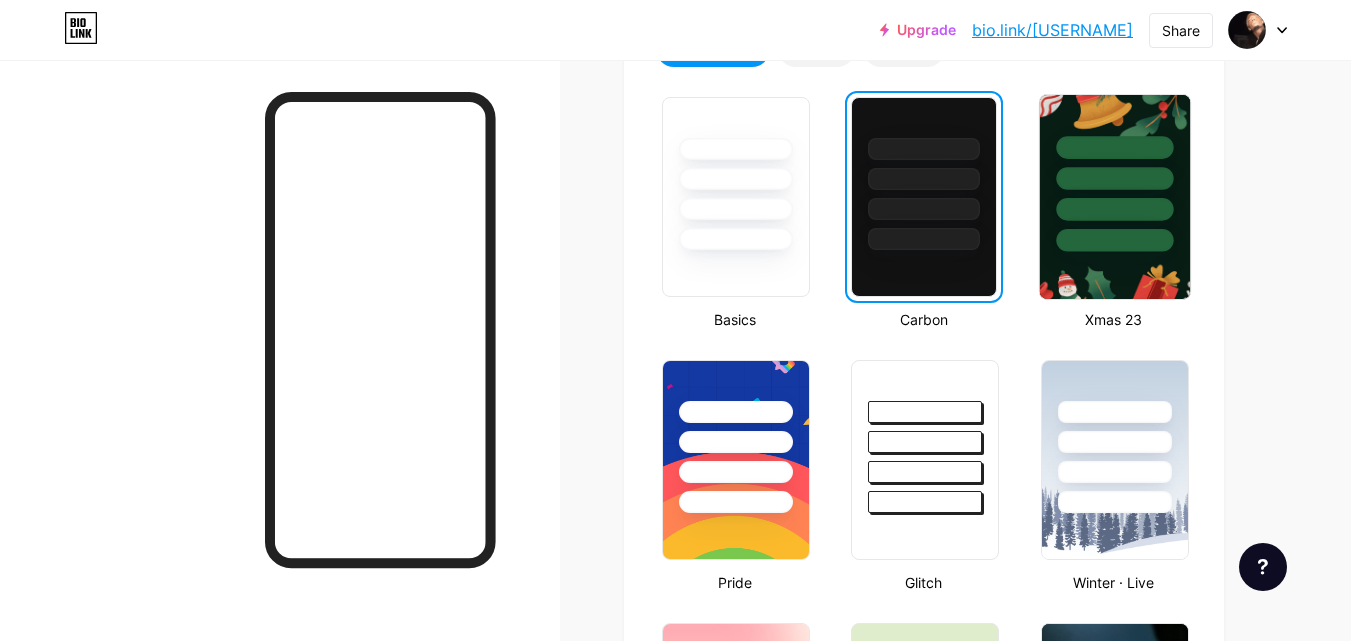 scroll, scrollTop: 290, scrollLeft: 0, axis: vertical 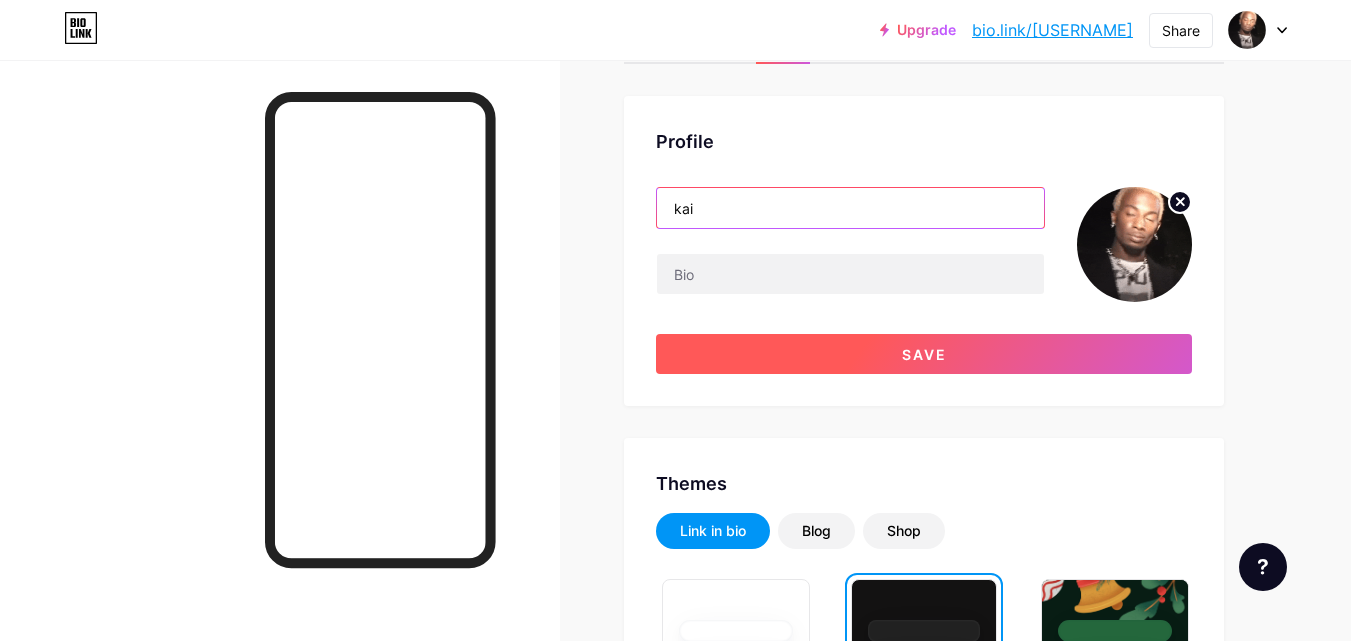 type on "kai" 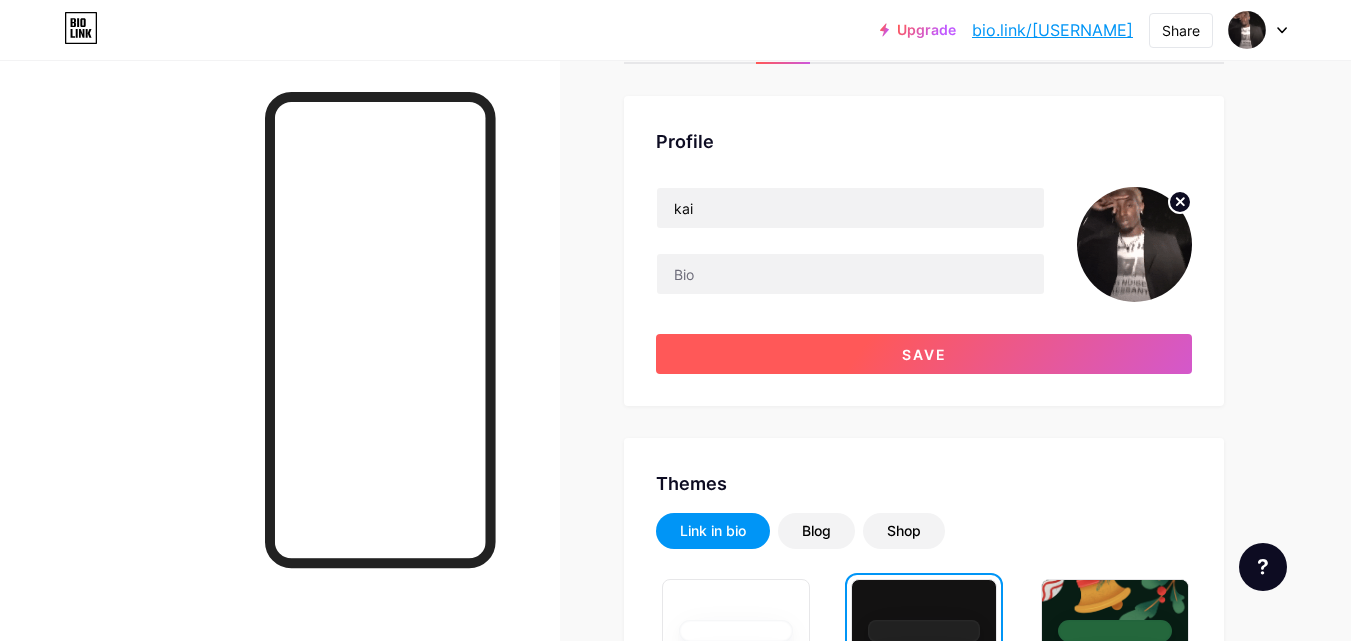 click on "Save" at bounding box center (924, 354) 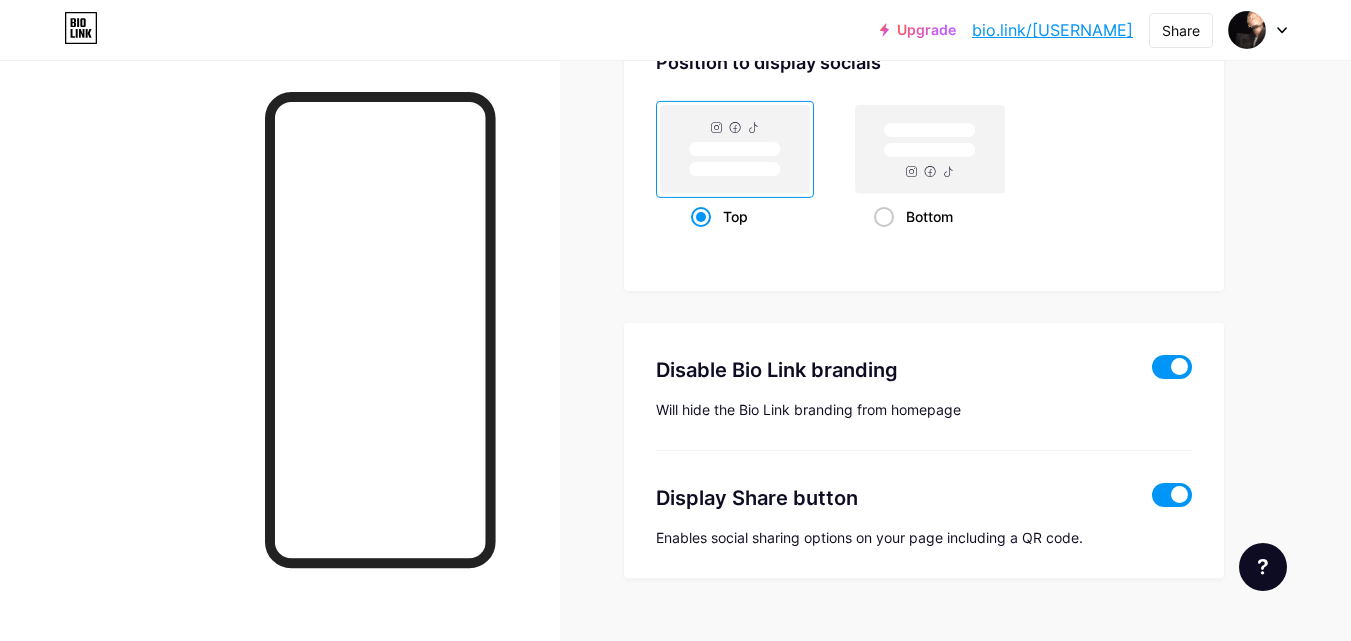scroll, scrollTop: 2756, scrollLeft: 0, axis: vertical 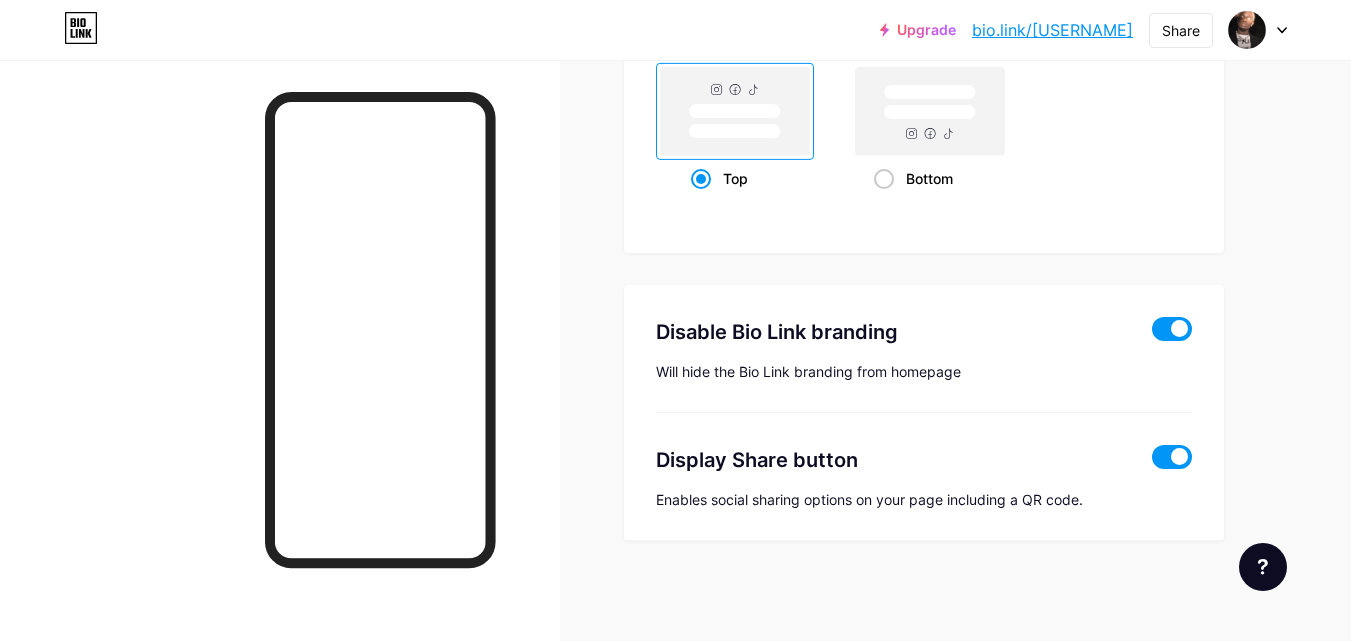 click at bounding box center [1172, 457] 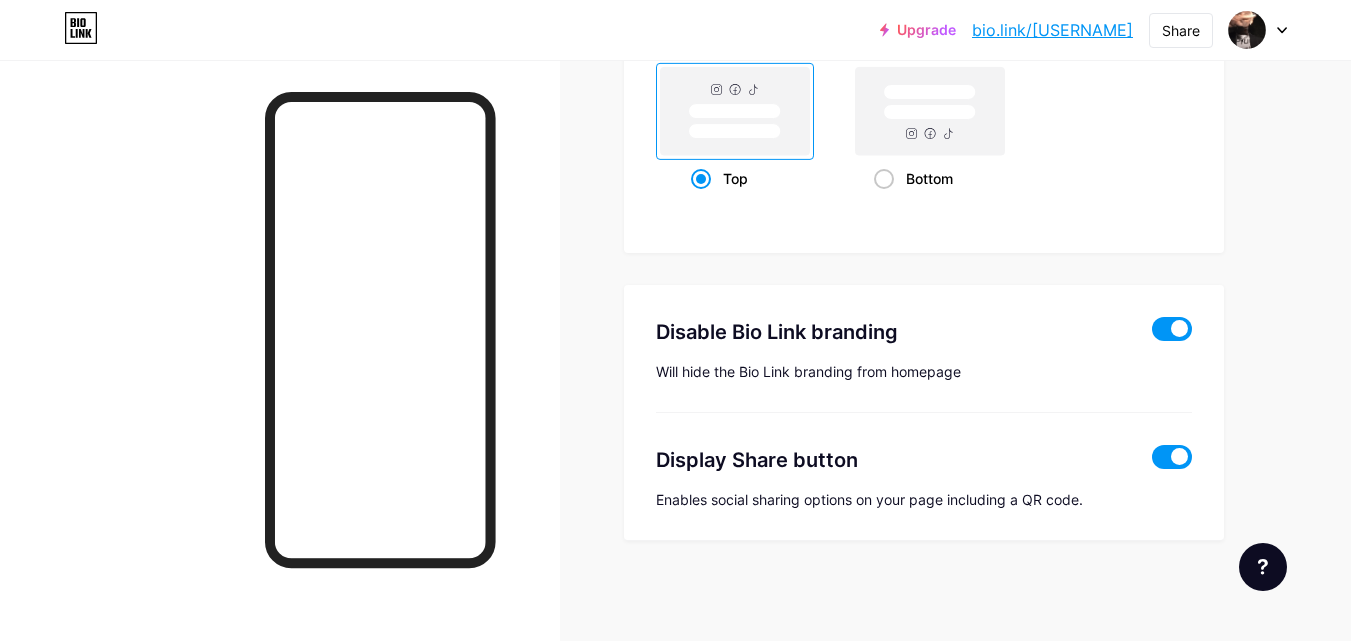 click at bounding box center [1152, 462] 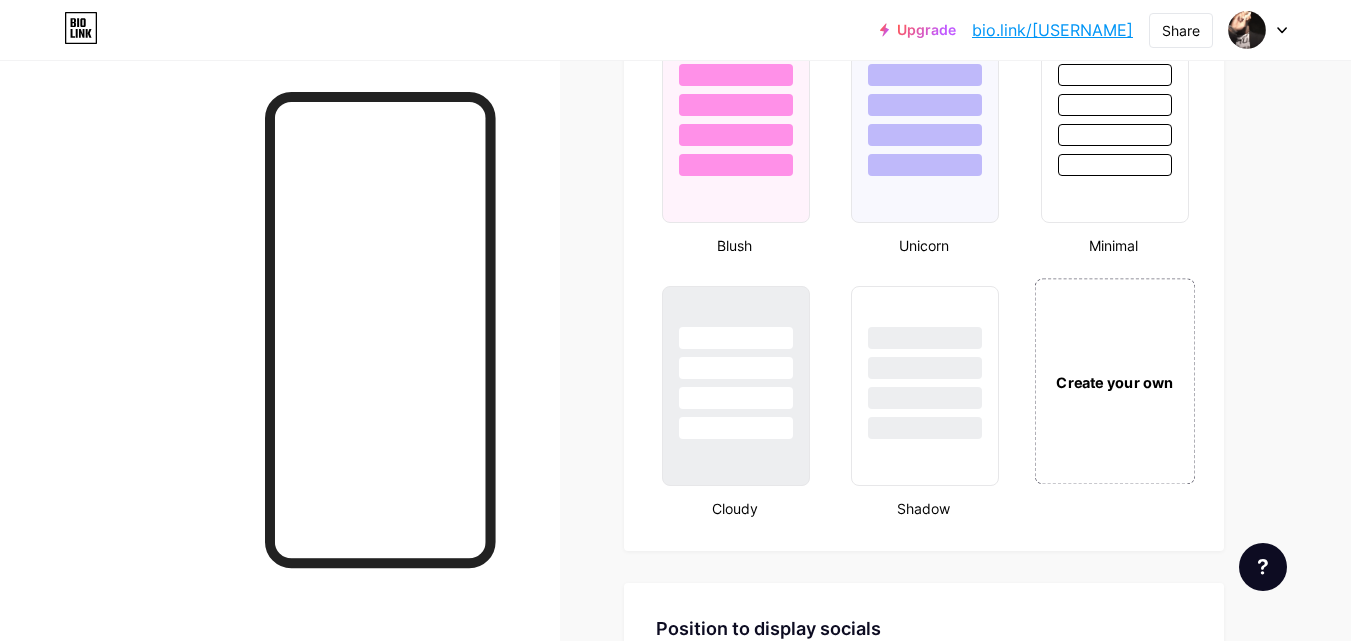 scroll, scrollTop: 2156, scrollLeft: 0, axis: vertical 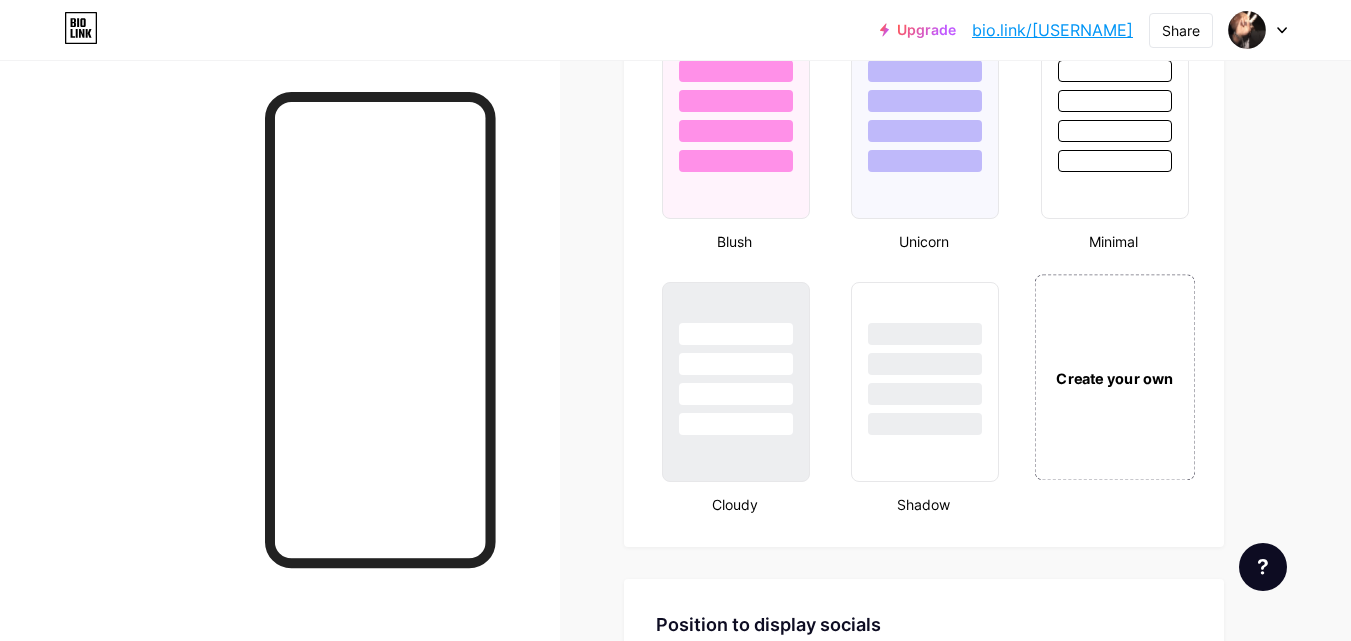 click on "Create your own" at bounding box center [1114, 377] 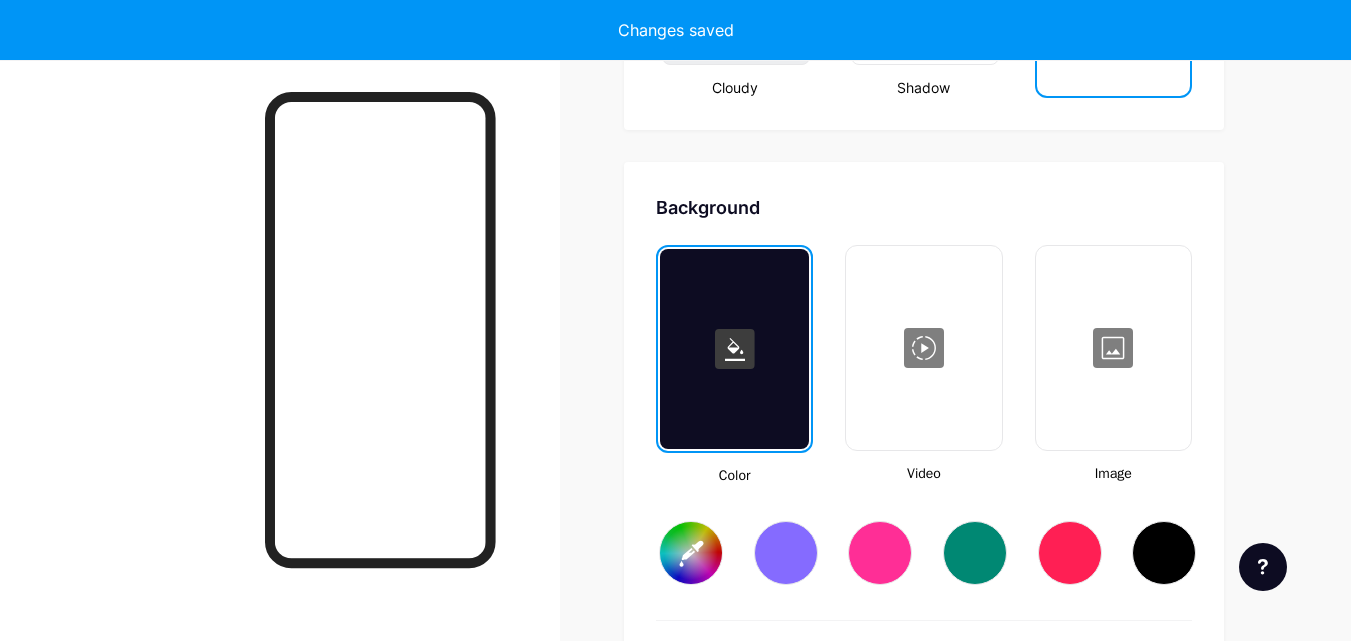 scroll, scrollTop: 2655, scrollLeft: 0, axis: vertical 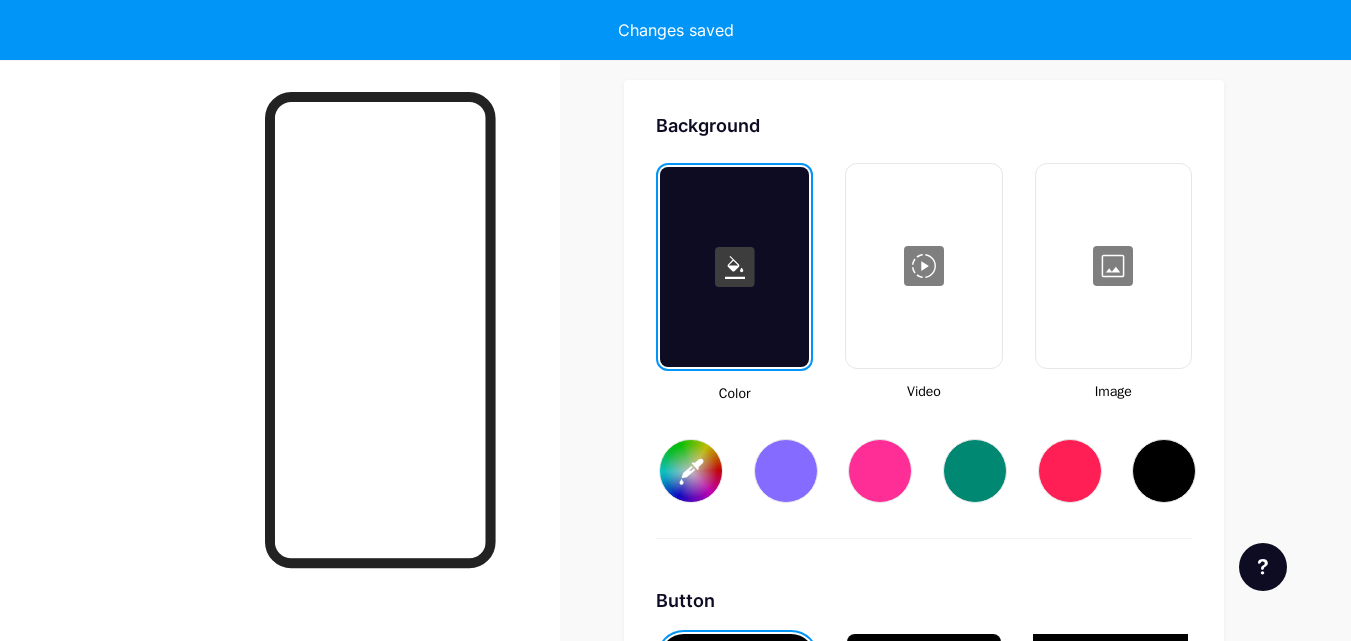 type on "#ffffff" 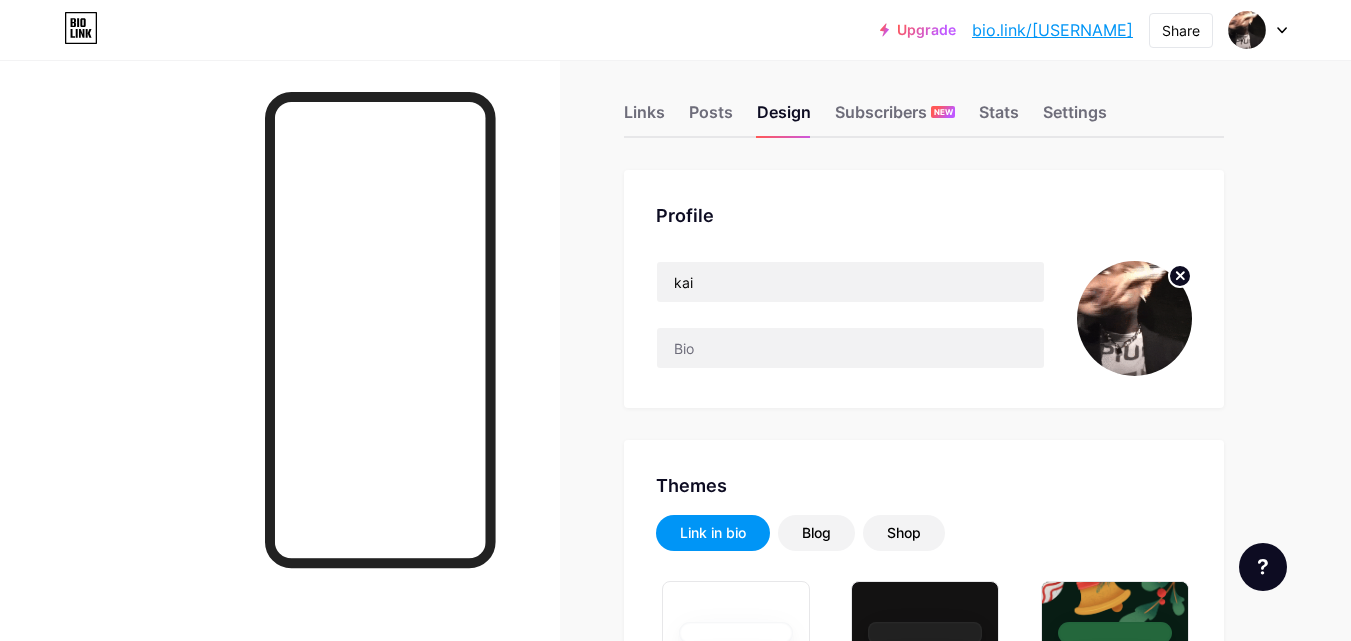 scroll, scrollTop: 0, scrollLeft: 0, axis: both 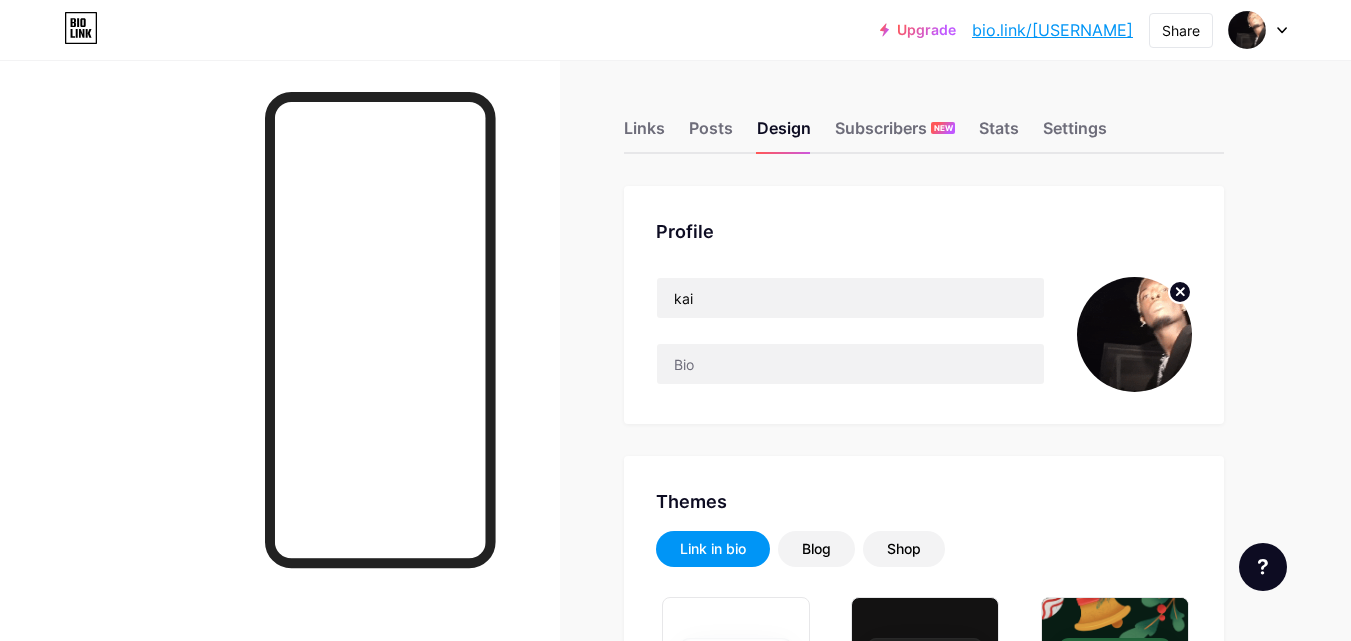 click on "Links
Posts
Design
Subscribers
NEW
Stats
Settings     Profile   [USERNAME]                      Themes   Link in bio   Blog   Shop       Basics       Carbon       Xmas 23       Pride       Glitch       Winter · Live       Glassy · Live       Chameleon · Live       Rainy Night · Live       Neon · Live       Summer       Retro       Strawberry · Live       Desert       Sunny       Autumn       Leaf       Clear Sky       Blush       Unicorn       Minimal       Cloudy       Shadow     Create your own           Changes saved     Background         Color           Video             Image           #ffffff     Button       #000000   Font   Inter Poppins EB Garamond TEKO BALSAMIQ SANS Kite One PT Sans Quicksand DM Sans     #000000   Changes saved     Position to display socials                 Top                     Bottom
Disable Bio Link branding
Will hide the Bio Link branding from homepage" at bounding box center [654, 2368] 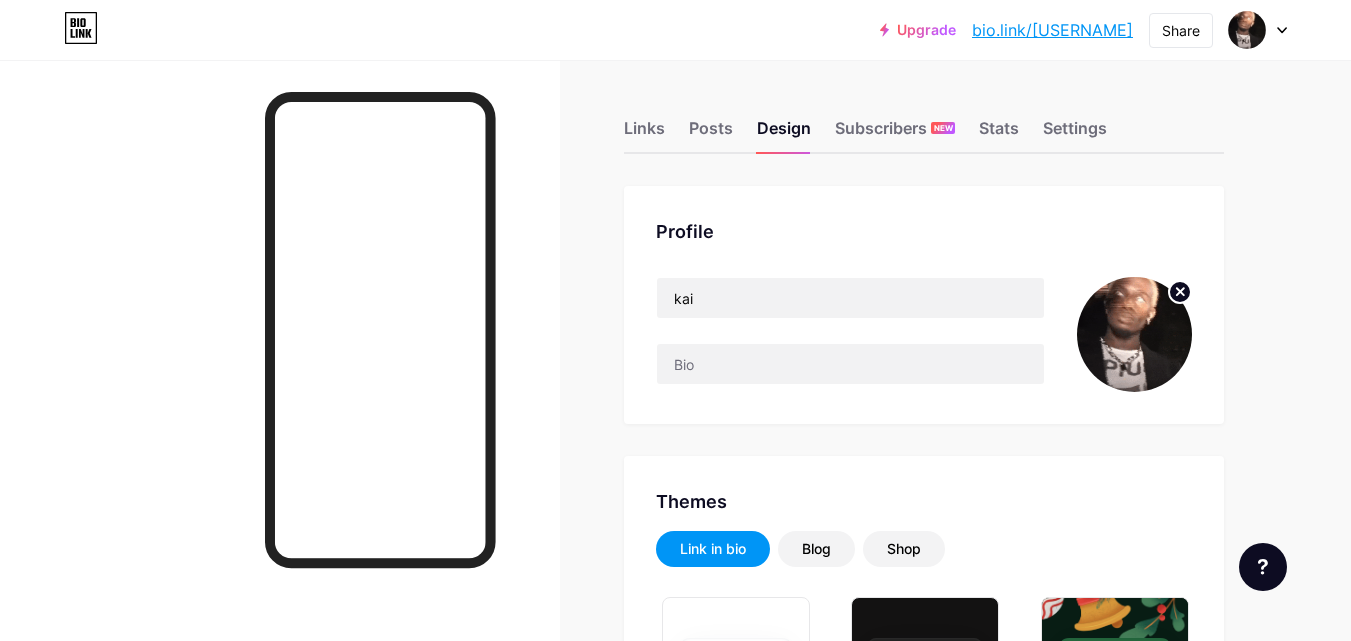 click on "Links
Posts
Design
Subscribers
NEW
Stats
Settings     Profile   [USERNAME]                      Themes   Link in bio   Blog   Shop       Basics       Carbon       Xmas 23       Pride       Glitch       Winter · Live       Glassy · Live       Chameleon · Live       Rainy Night · Live       Neon · Live       Summer       Retro       Strawberry · Live       Desert       Sunny       Autumn       Leaf       Clear Sky       Blush       Unicorn       Minimal       Cloudy       Shadow     Create your own           Changes saved     Background         Color           Video             Image           #ffffff     Button       #000000   Font   Inter Poppins EB Garamond TEKO BALSAMIQ SANS Kite One PT Sans Quicksand DM Sans     #000000   Changes saved     Position to display socials                 Top                     Bottom
Disable Bio Link branding
Will hide the Bio Link branding from homepage" at bounding box center [654, 2368] 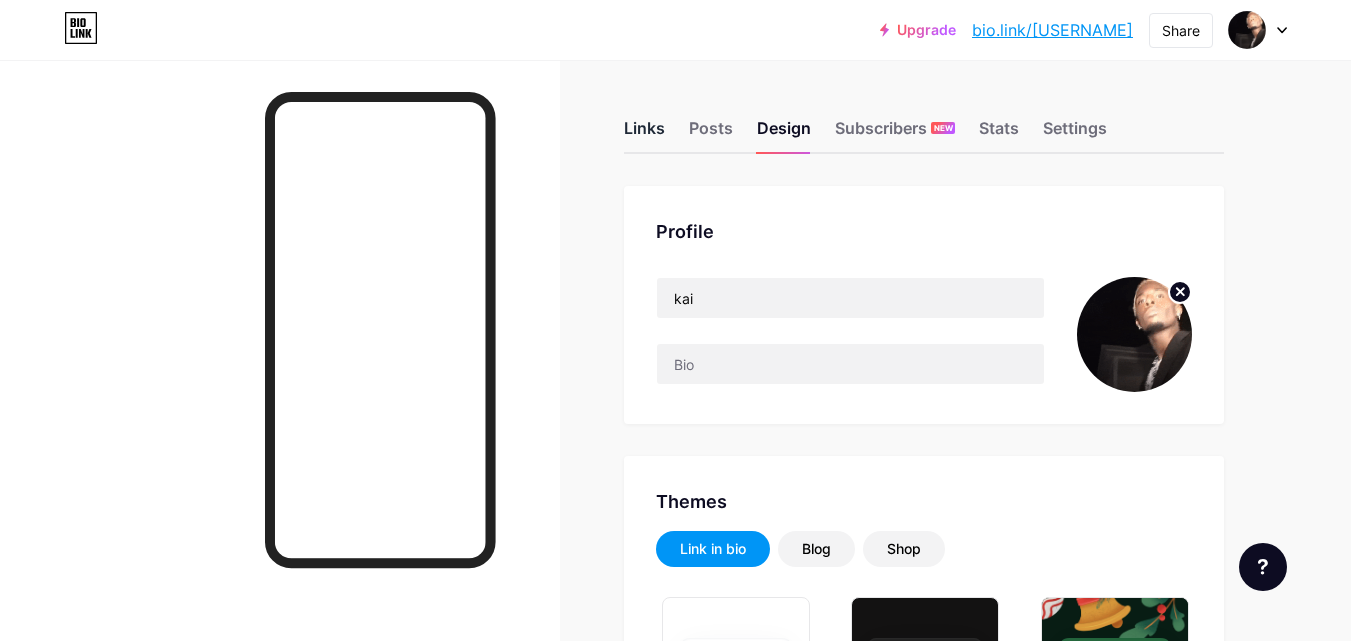 click on "Links
Posts
Design
Subscribers
NEW
Stats
Settings     Profile   [USERNAME]                      Themes   Link in bio   Blog   Shop       Basics       Carbon       Xmas 23       Pride       Glitch       Winter · Live       Glassy · Live       Chameleon · Live       Rainy Night · Live       Neon · Live       Summer       Retro       Strawberry · Live       Desert       Sunny       Autumn       Leaf       Clear Sky       Blush       Unicorn       Minimal       Cloudy       Shadow     Create your own           Changes saved     Background         Color           Video             Image           #ffffff     Button       #000000   Font   Inter Poppins EB Garamond TEKO BALSAMIQ SANS Kite One PT Sans Quicksand DM Sans     #000000   Changes saved     Position to display socials                 Top                     Bottom
Disable Bio Link branding
Will hide the Bio Link branding from homepage" at bounding box center (654, 2368) 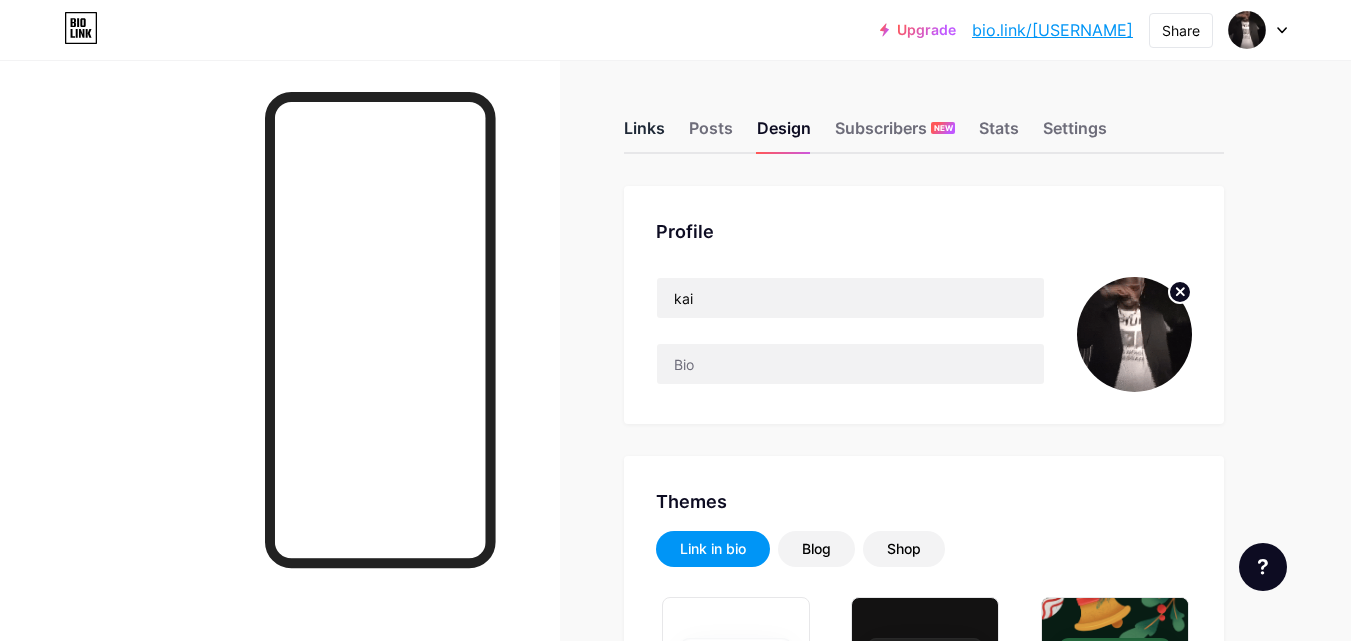 click on "Links" at bounding box center (644, 134) 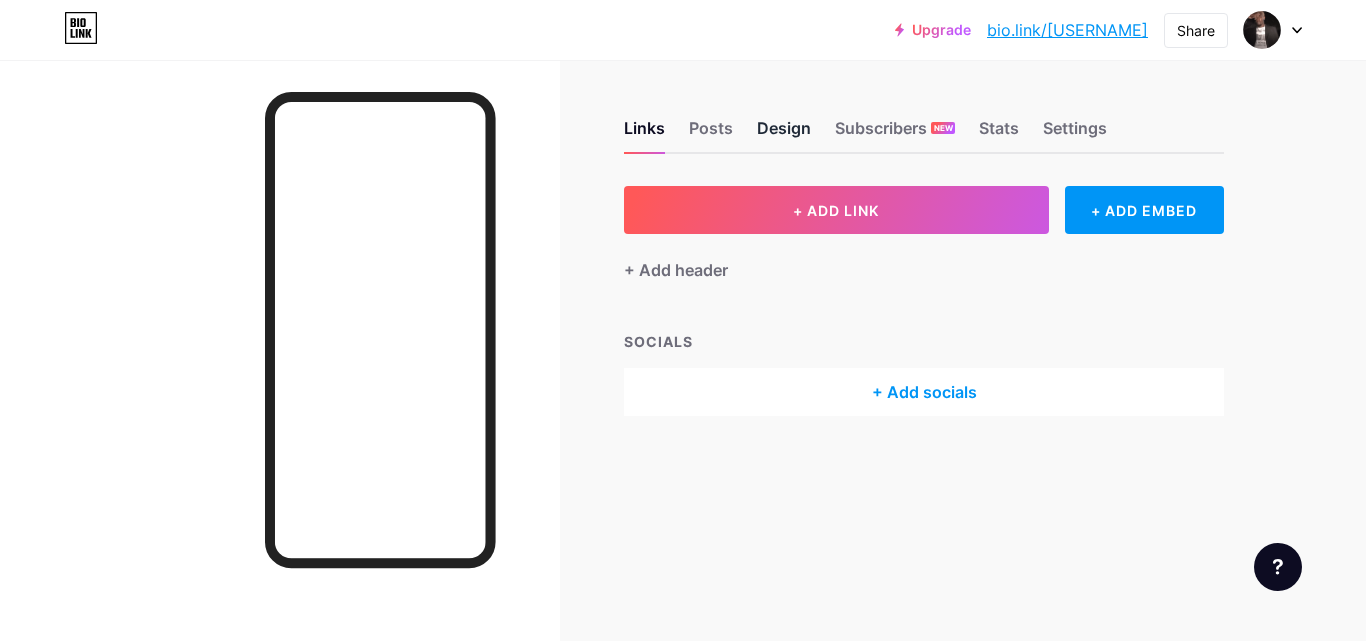 drag, startPoint x: 811, startPoint y: 150, endPoint x: 800, endPoint y: 138, distance: 16.27882 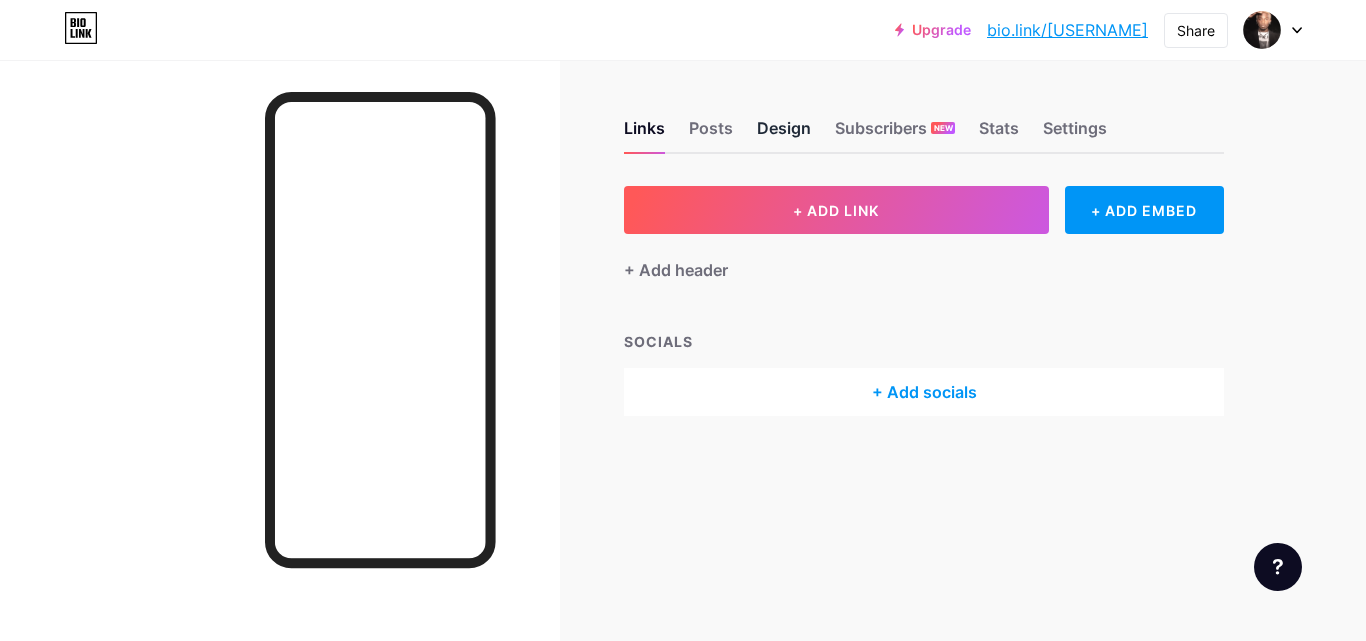 click on "Links
Posts
Design
Subscribers
NEW
Stats
Settings" at bounding box center [924, 119] 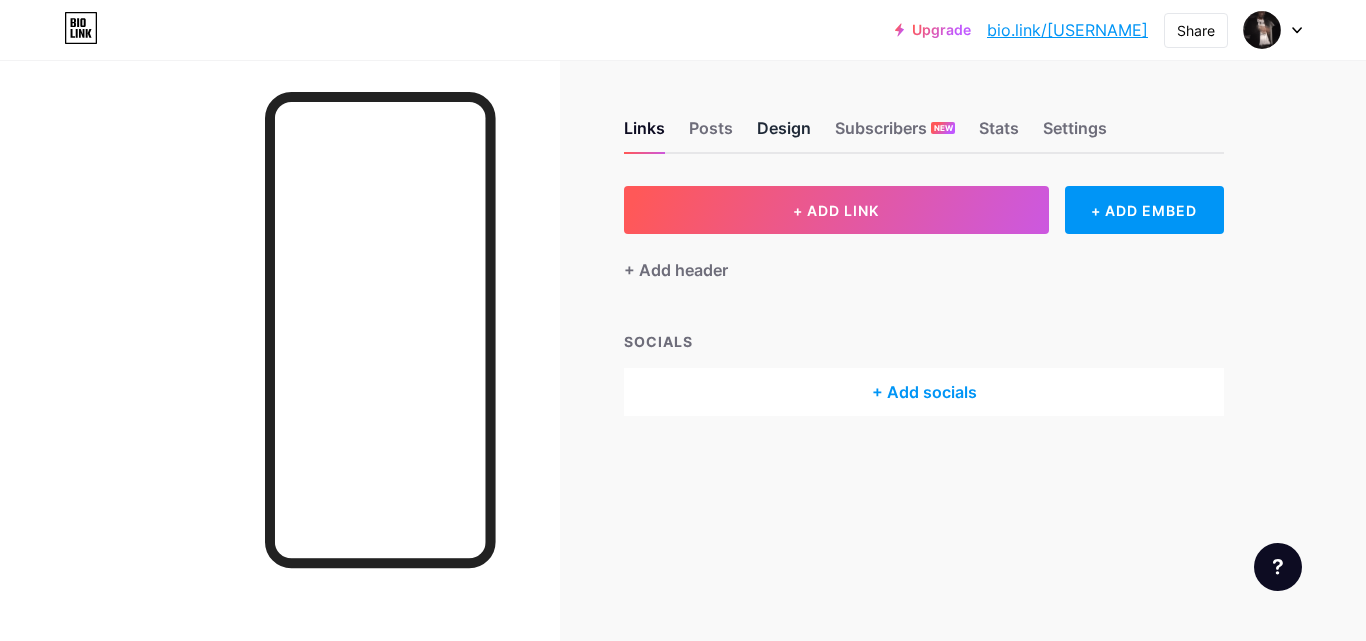 click on "Design" at bounding box center [784, 134] 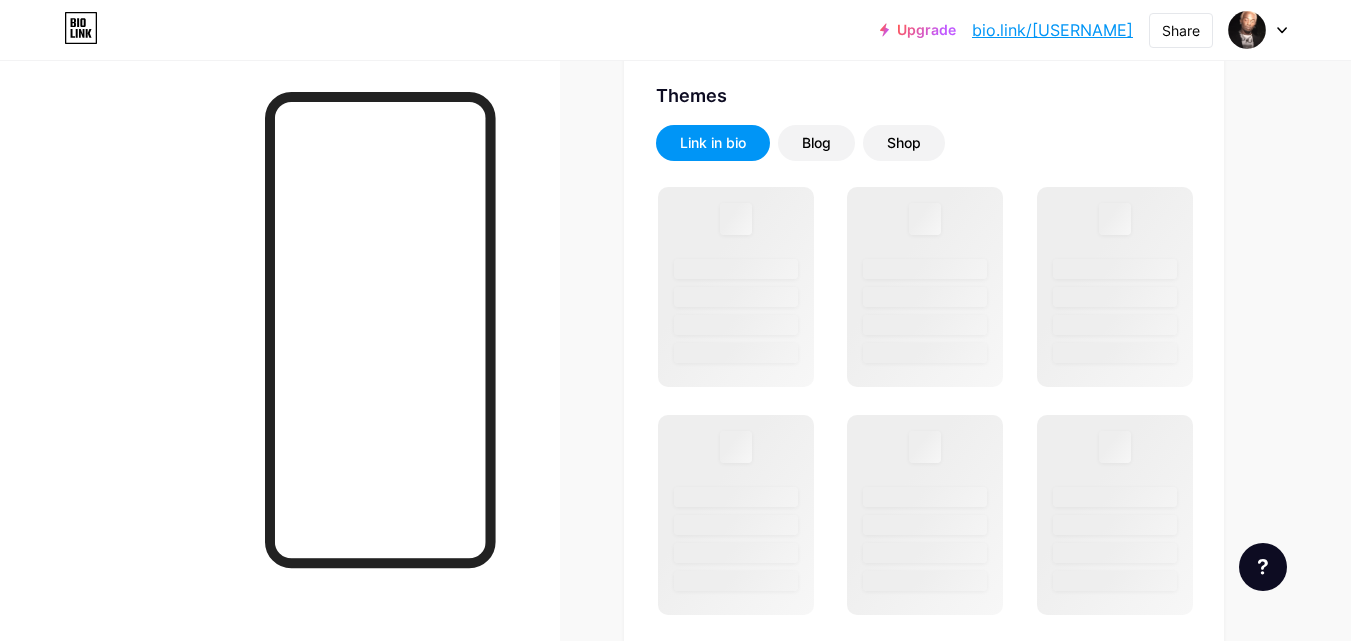 scroll, scrollTop: 300, scrollLeft: 0, axis: vertical 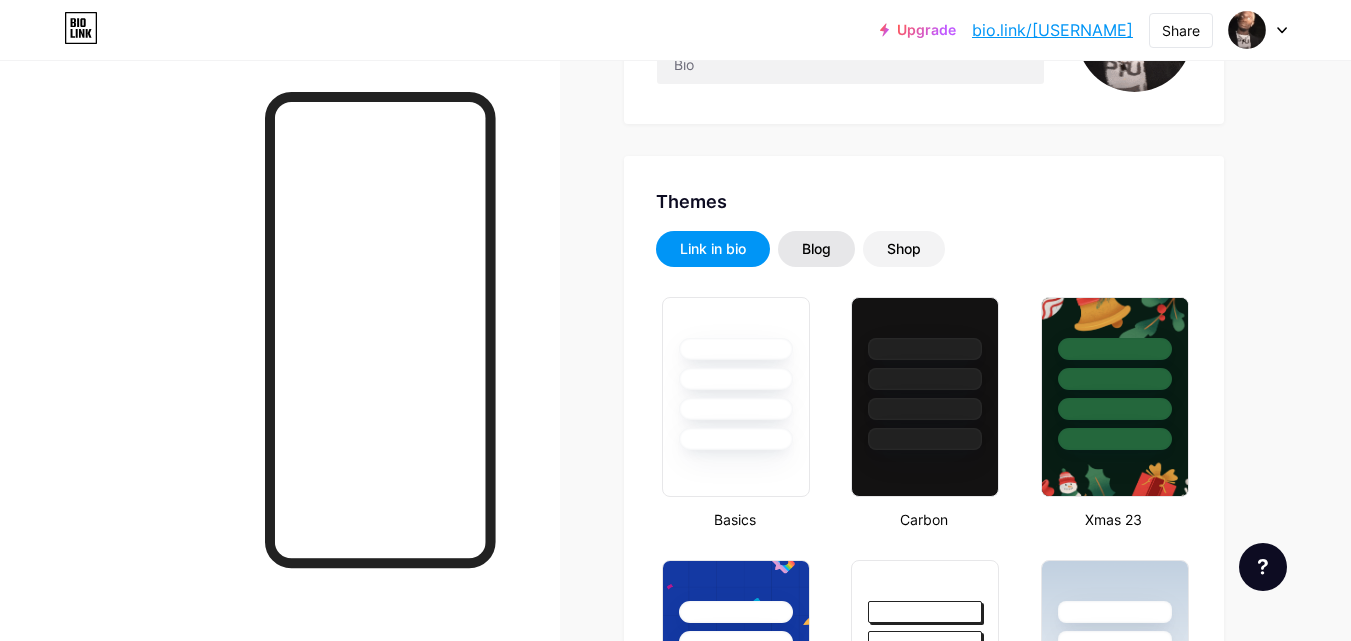 type on "#ffffff" 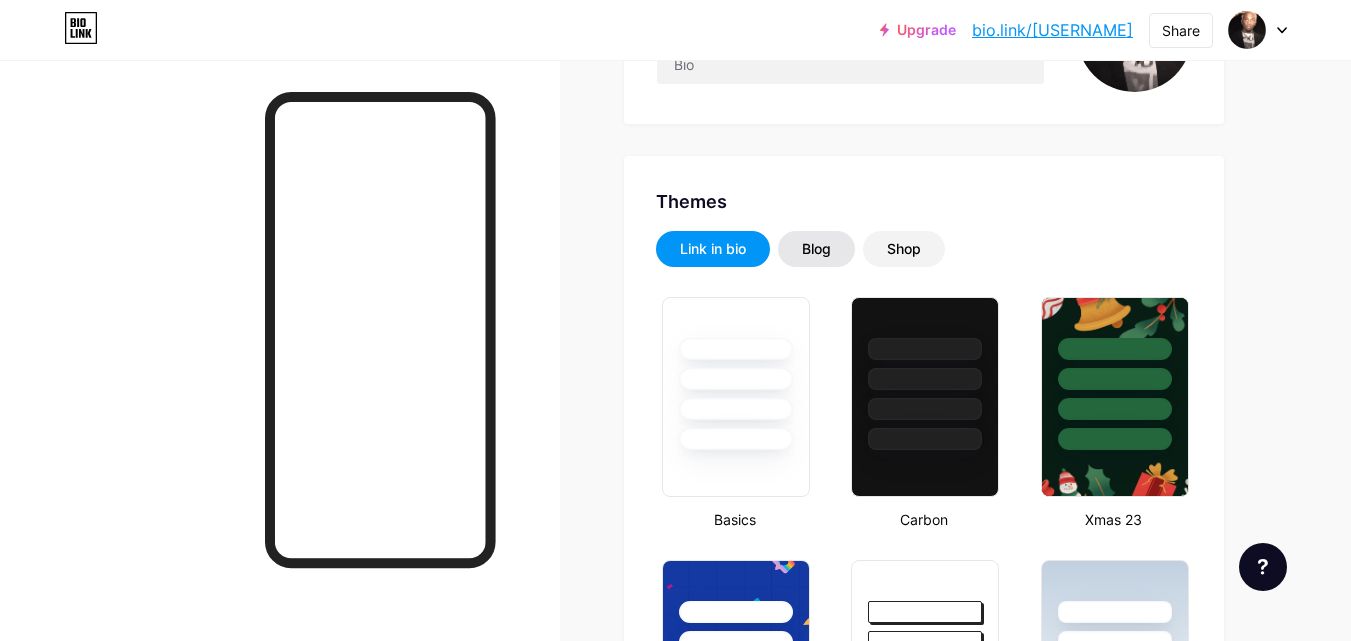 type on "#000000" 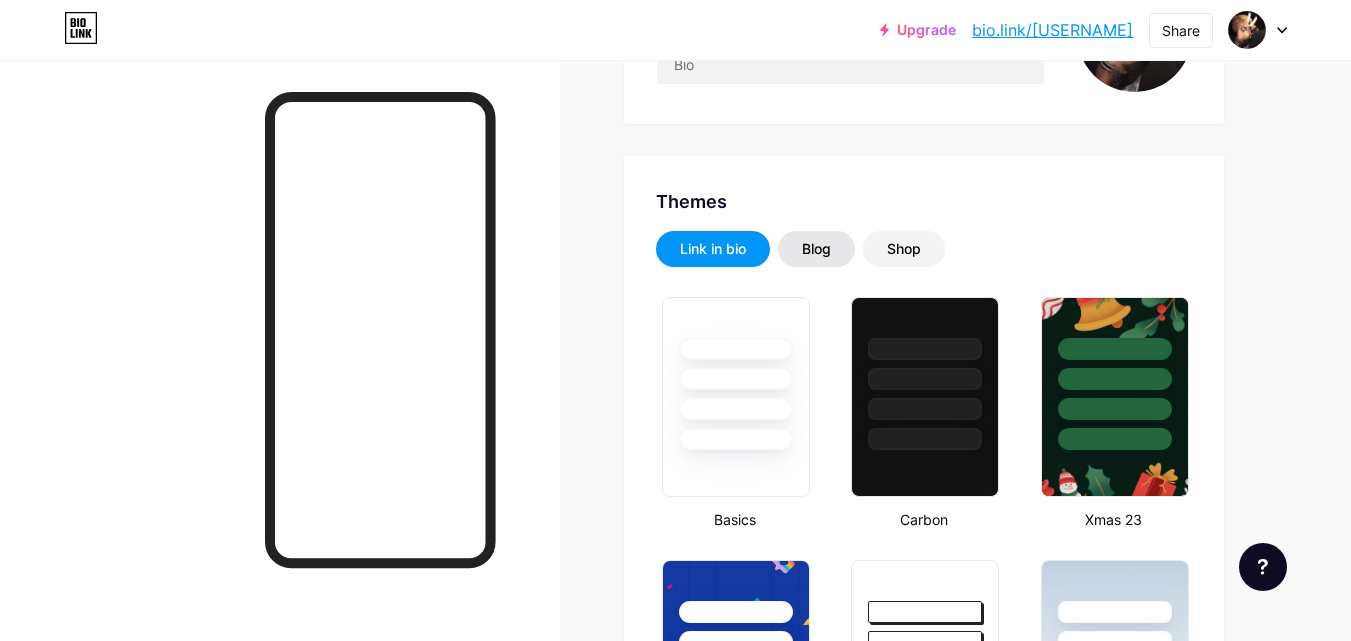 click on "Blog" at bounding box center (816, 249) 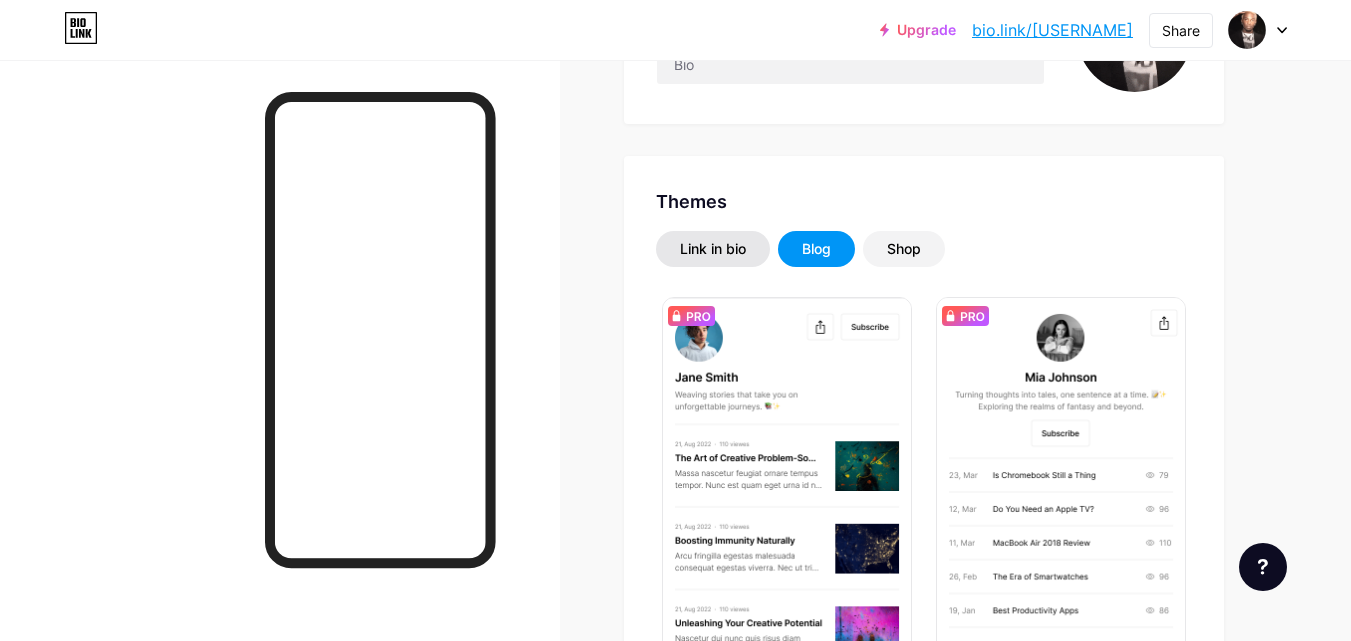 click on "Link in bio" at bounding box center [713, 249] 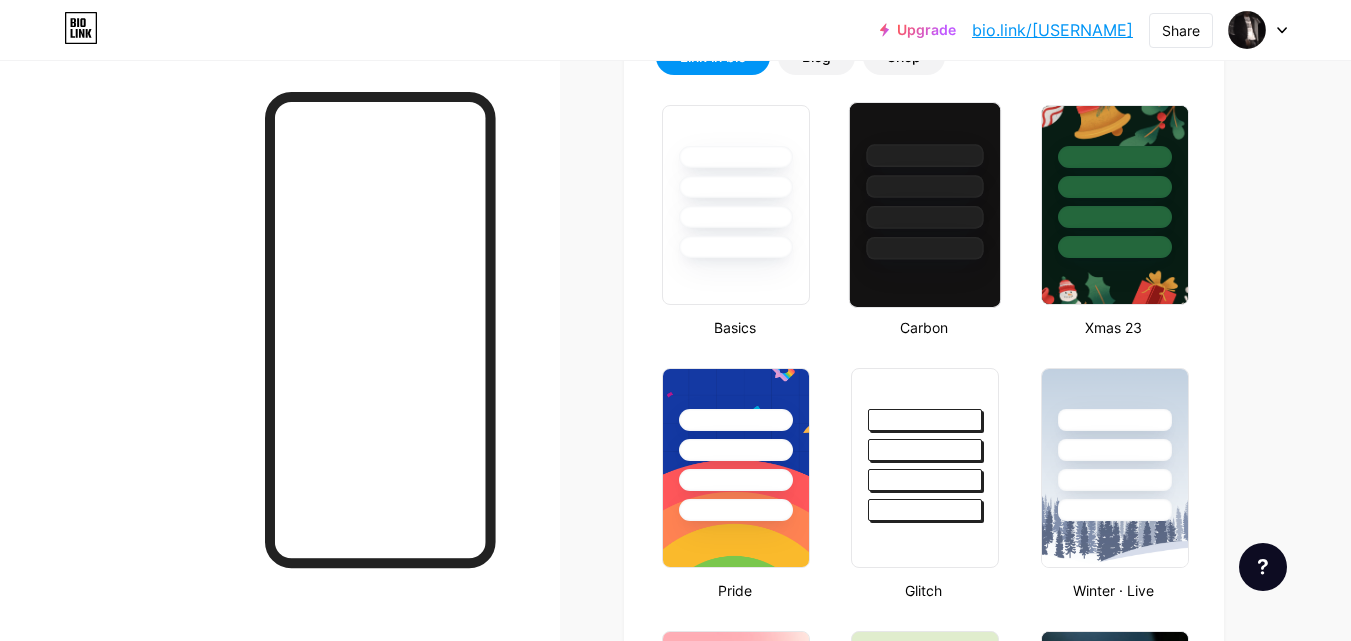scroll, scrollTop: 500, scrollLeft: 0, axis: vertical 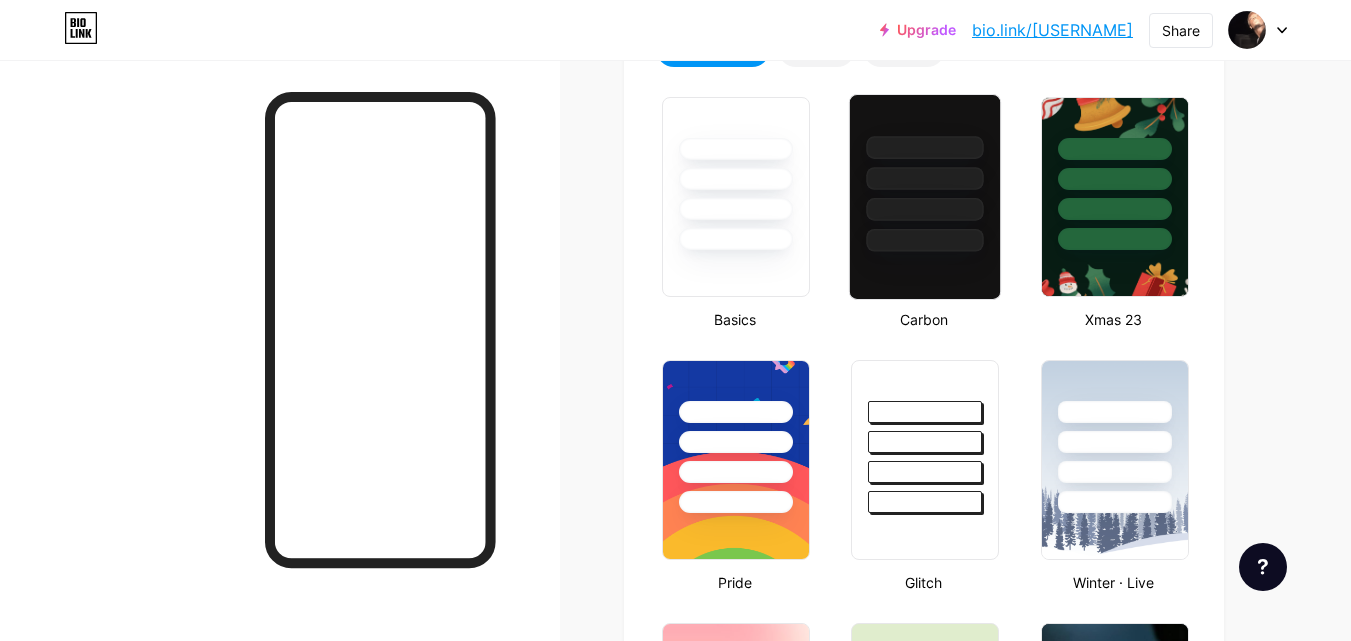 click at bounding box center [925, 173] 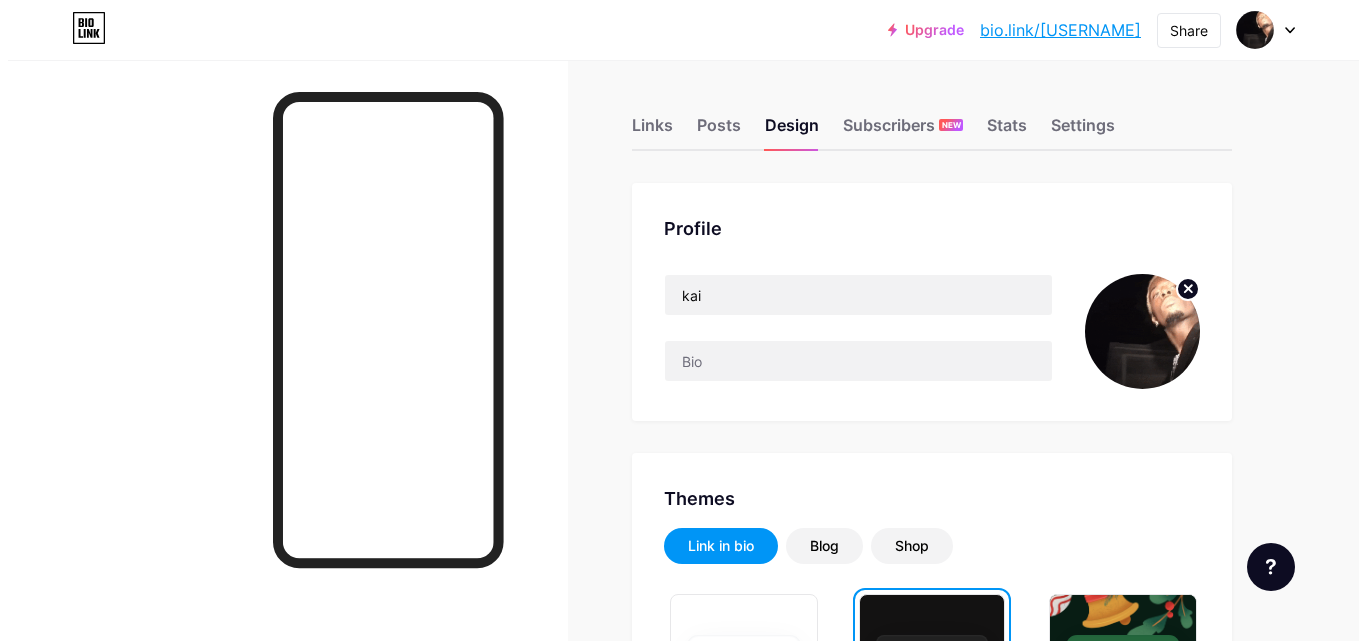 scroll, scrollTop: 0, scrollLeft: 0, axis: both 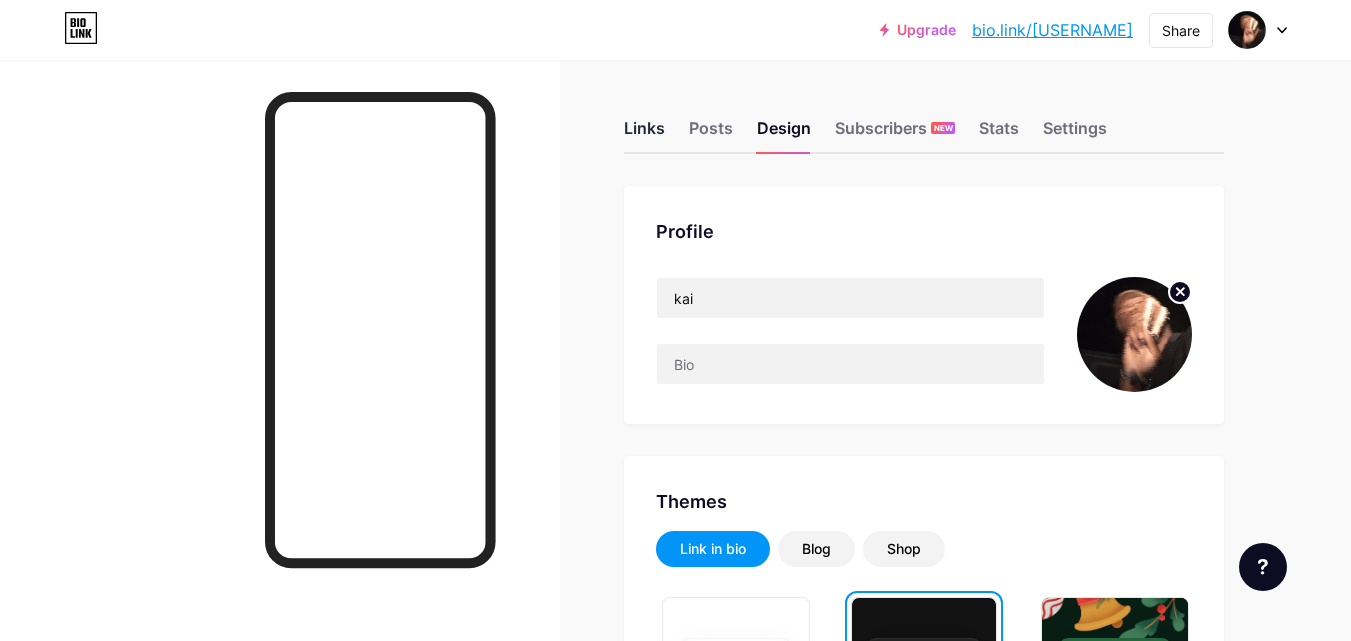 click on "Links" at bounding box center [644, 134] 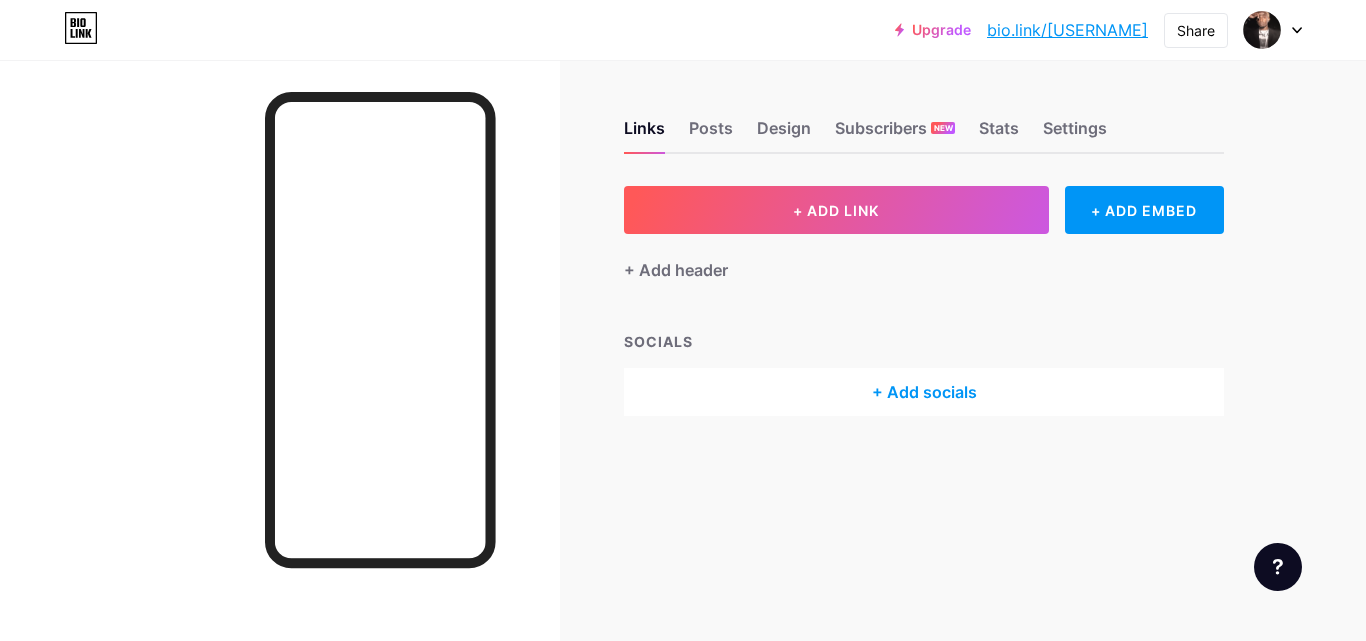 click on "+ Add socials" at bounding box center [924, 392] 